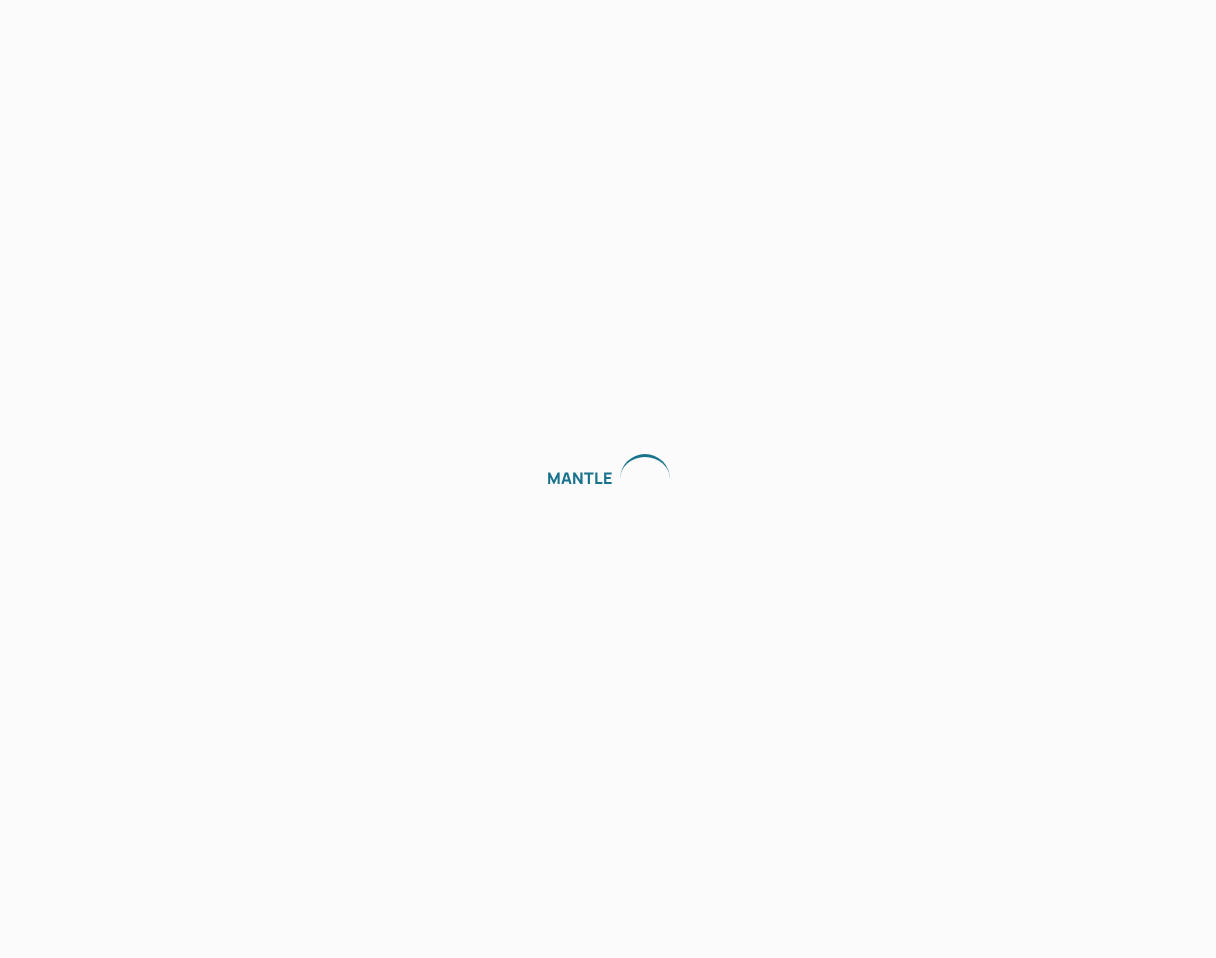 scroll, scrollTop: 0, scrollLeft: 0, axis: both 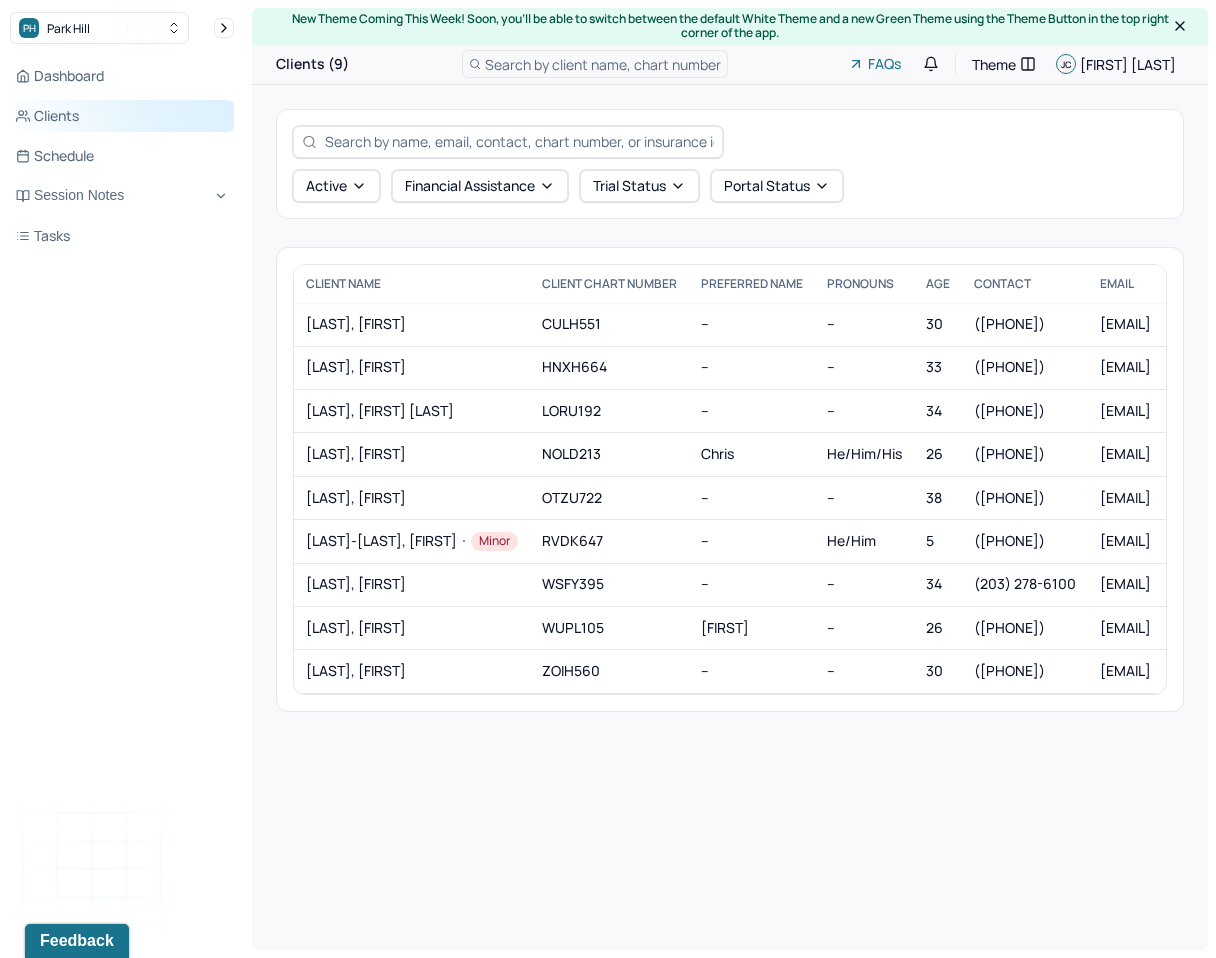 click on "Clients" at bounding box center (122, 116) 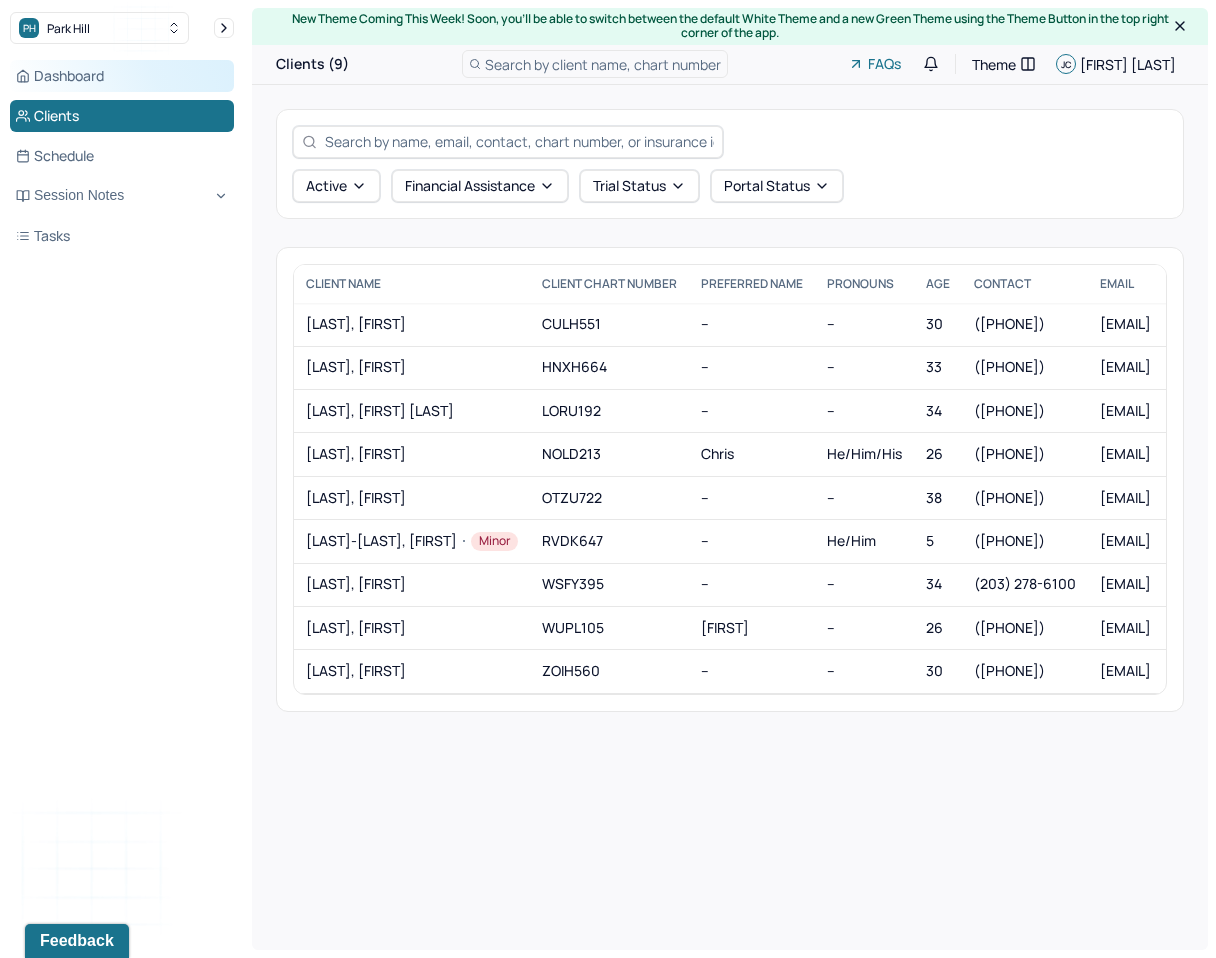 click on "Dashboard" at bounding box center (122, 76) 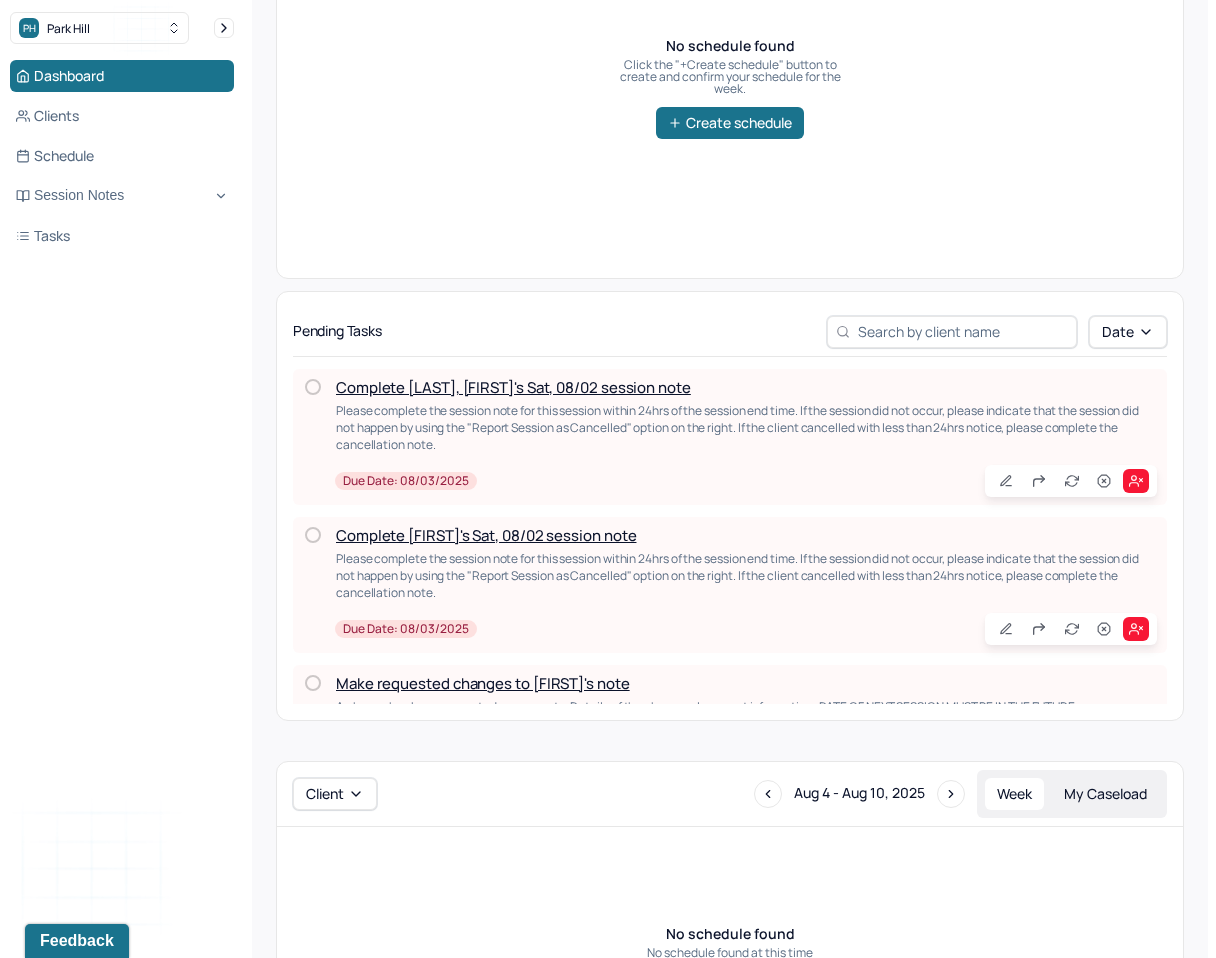 scroll, scrollTop: 335, scrollLeft: 0, axis: vertical 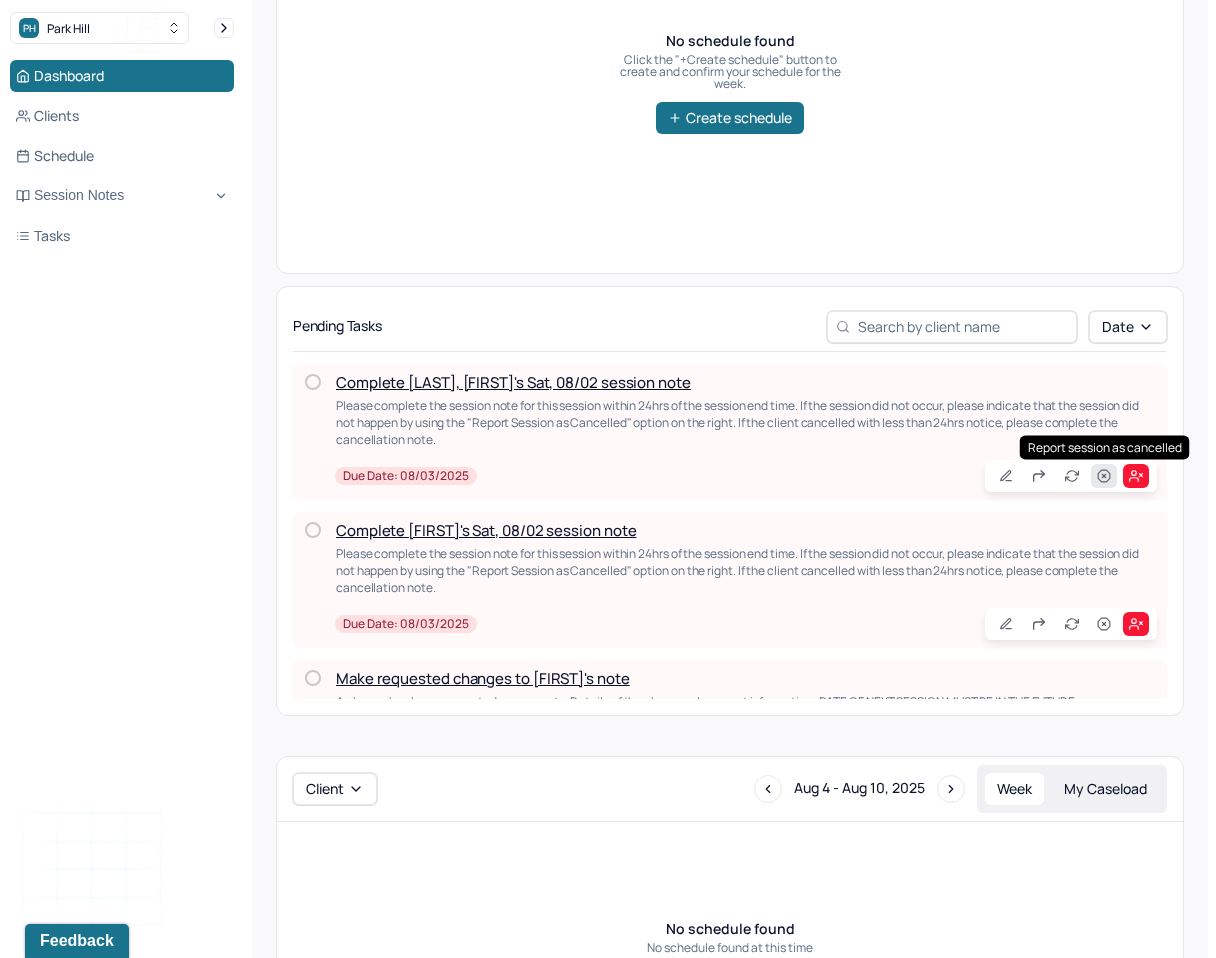 click 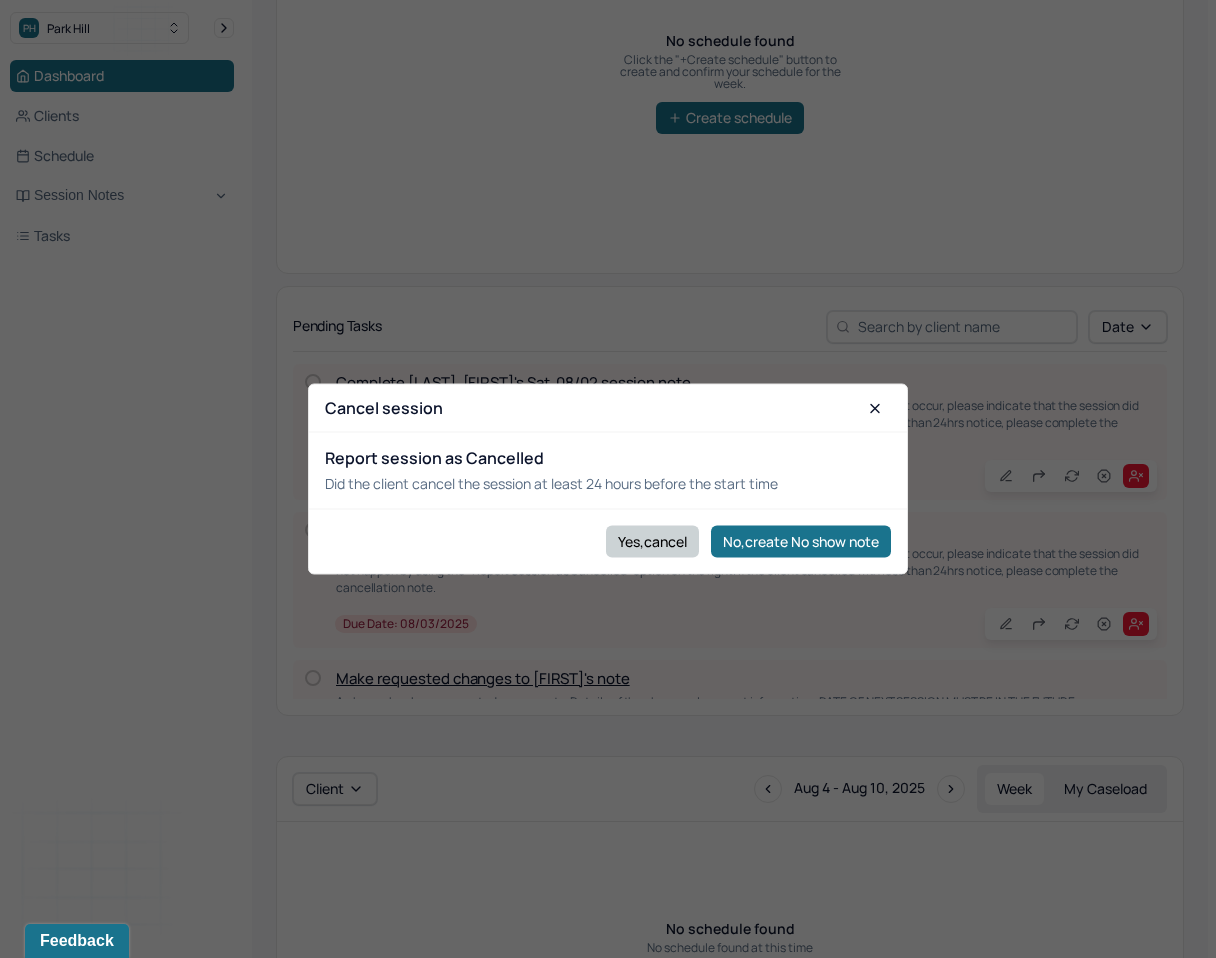 click on "Yes,cancel" at bounding box center [652, 541] 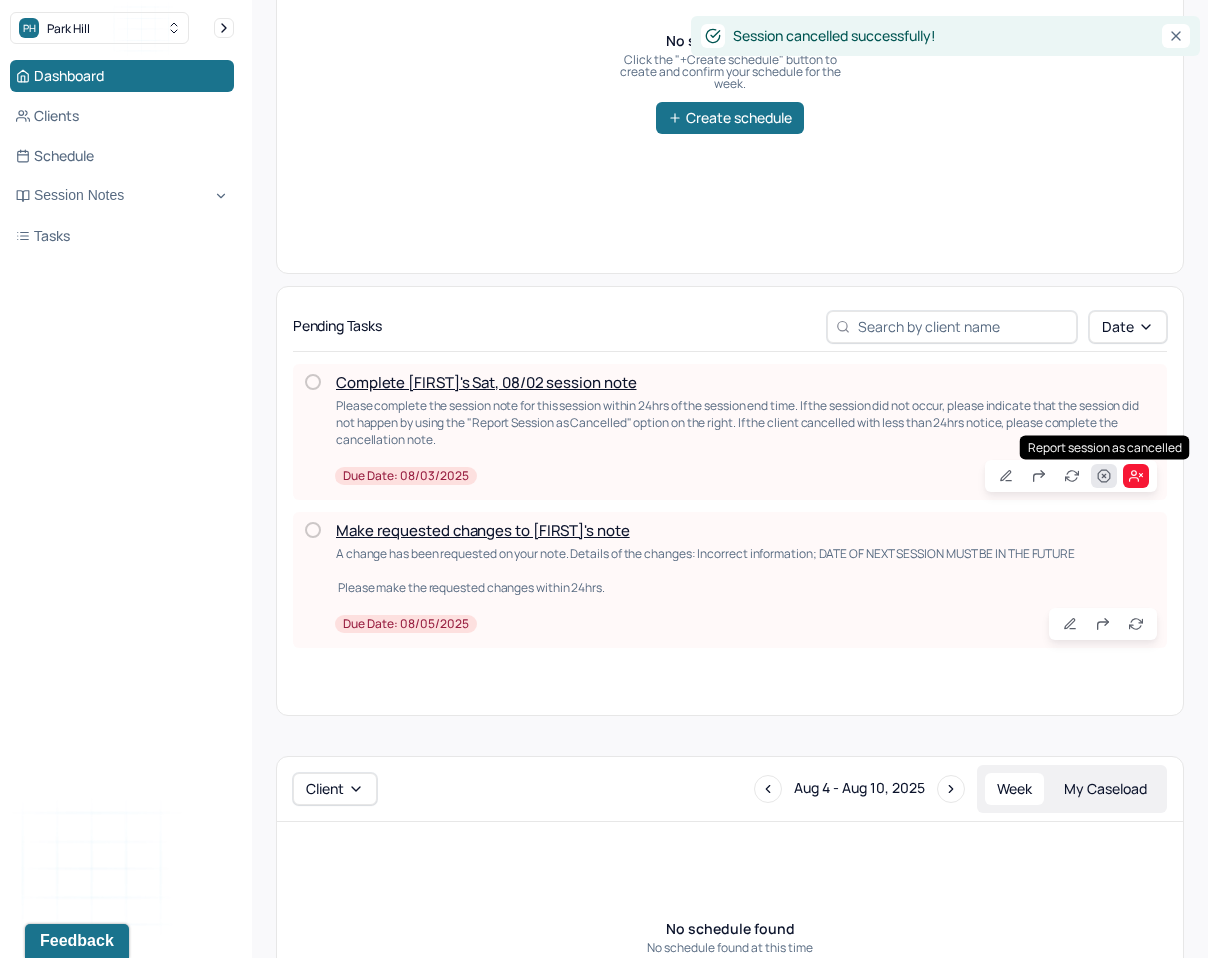 click 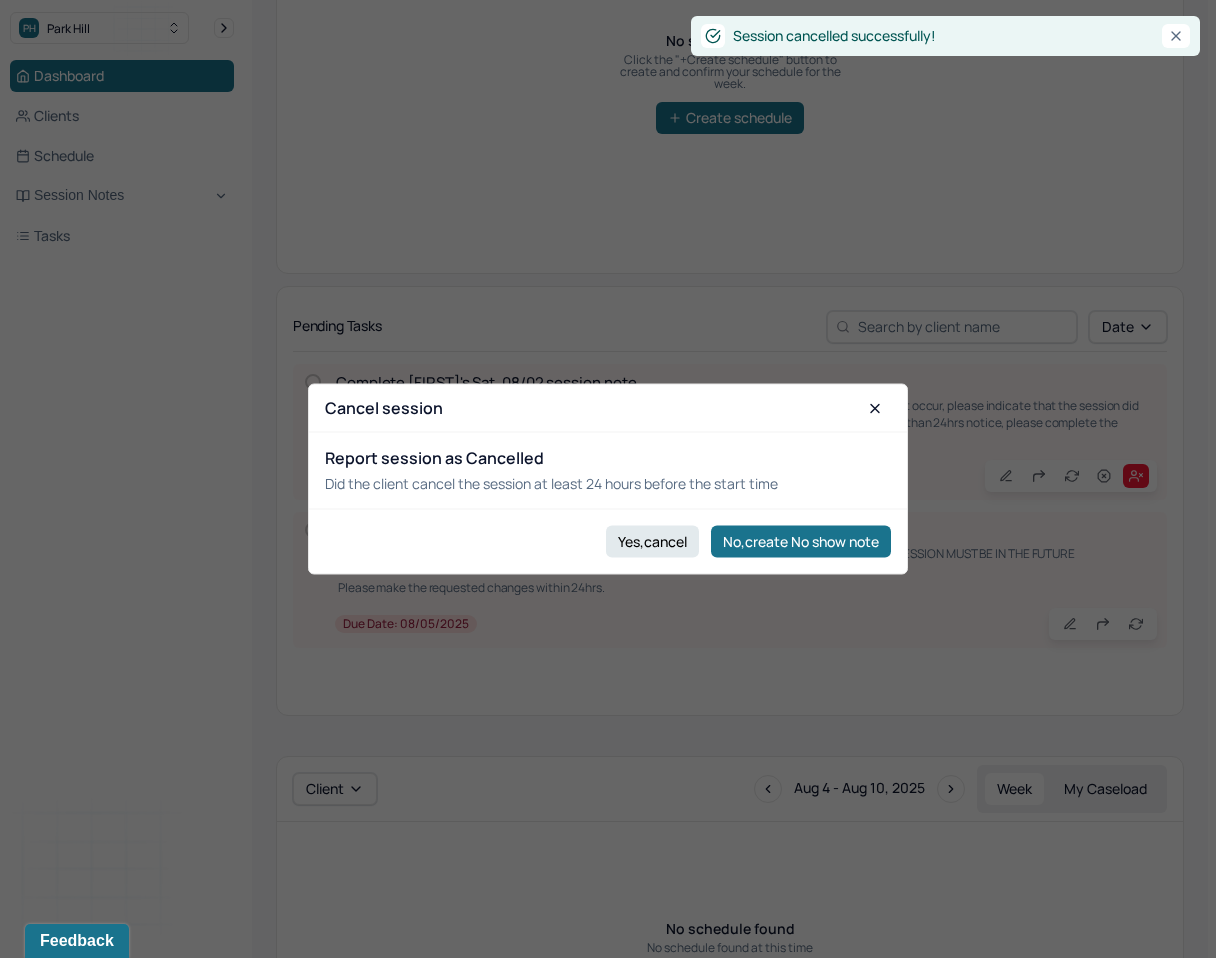 click on "Yes,cancel No,create No show note" at bounding box center (608, 540) 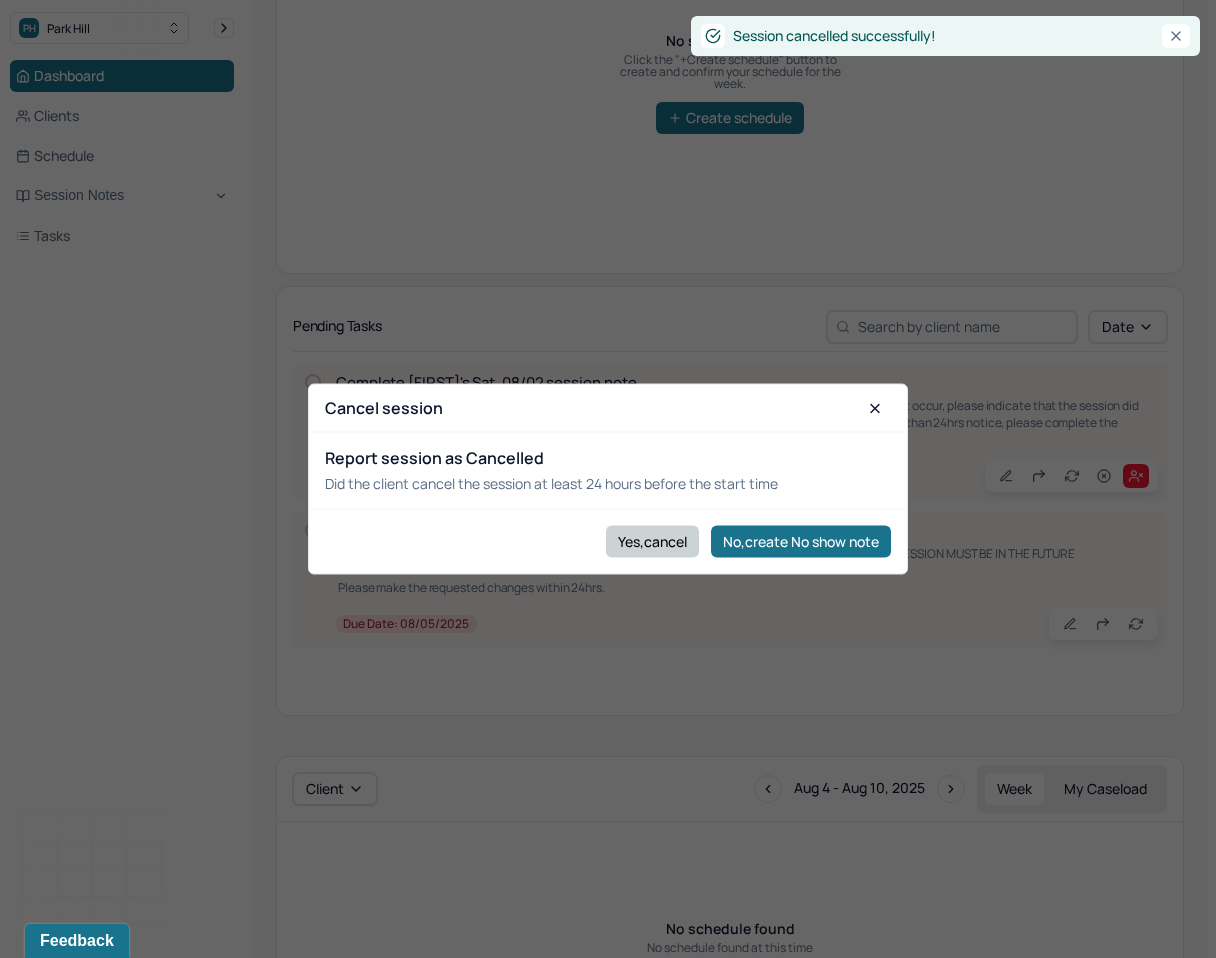 click on "Yes,cancel" at bounding box center [652, 541] 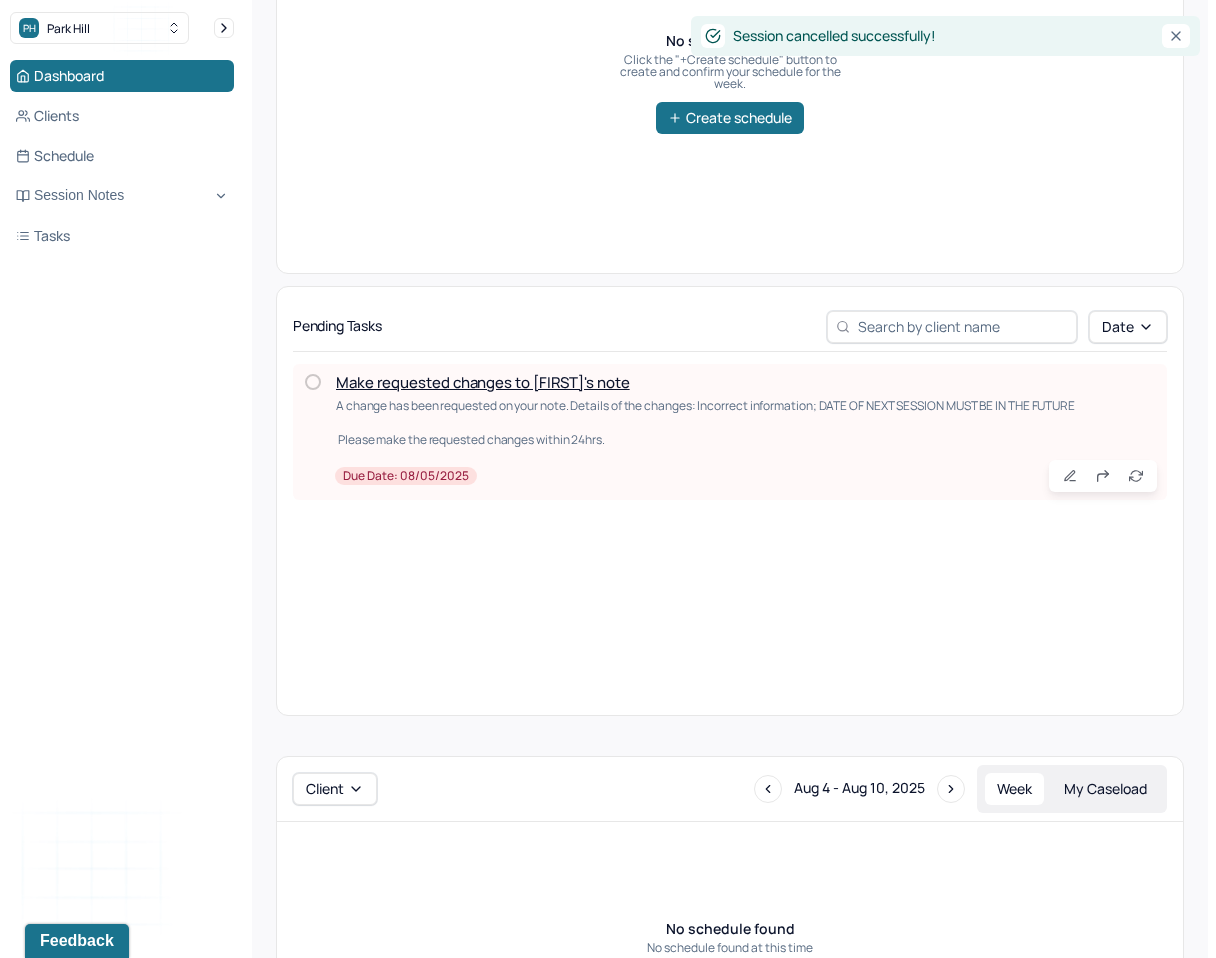 click on "Make requested changes to [FIRST]'s note" at bounding box center (483, 382) 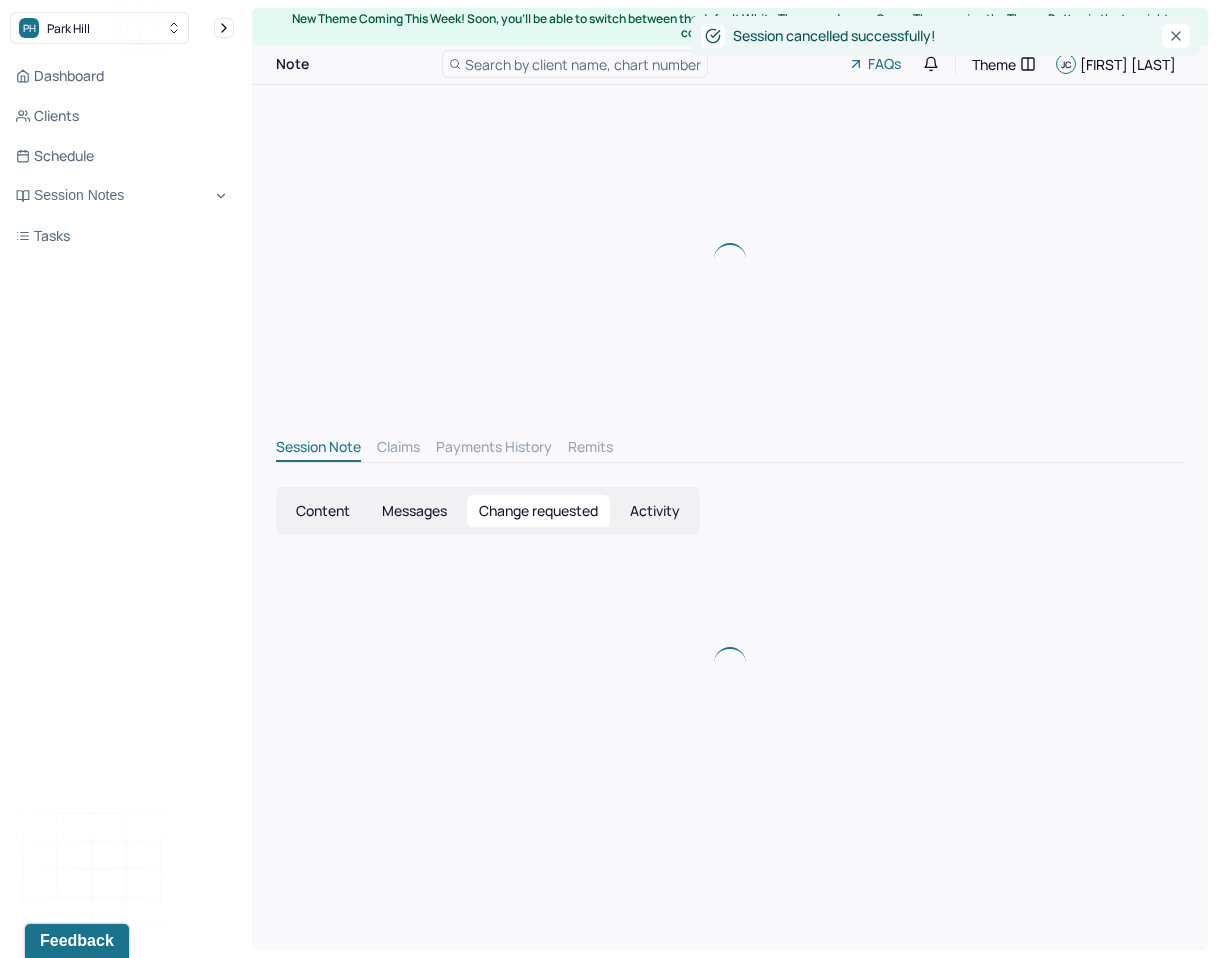 scroll, scrollTop: 0, scrollLeft: 0, axis: both 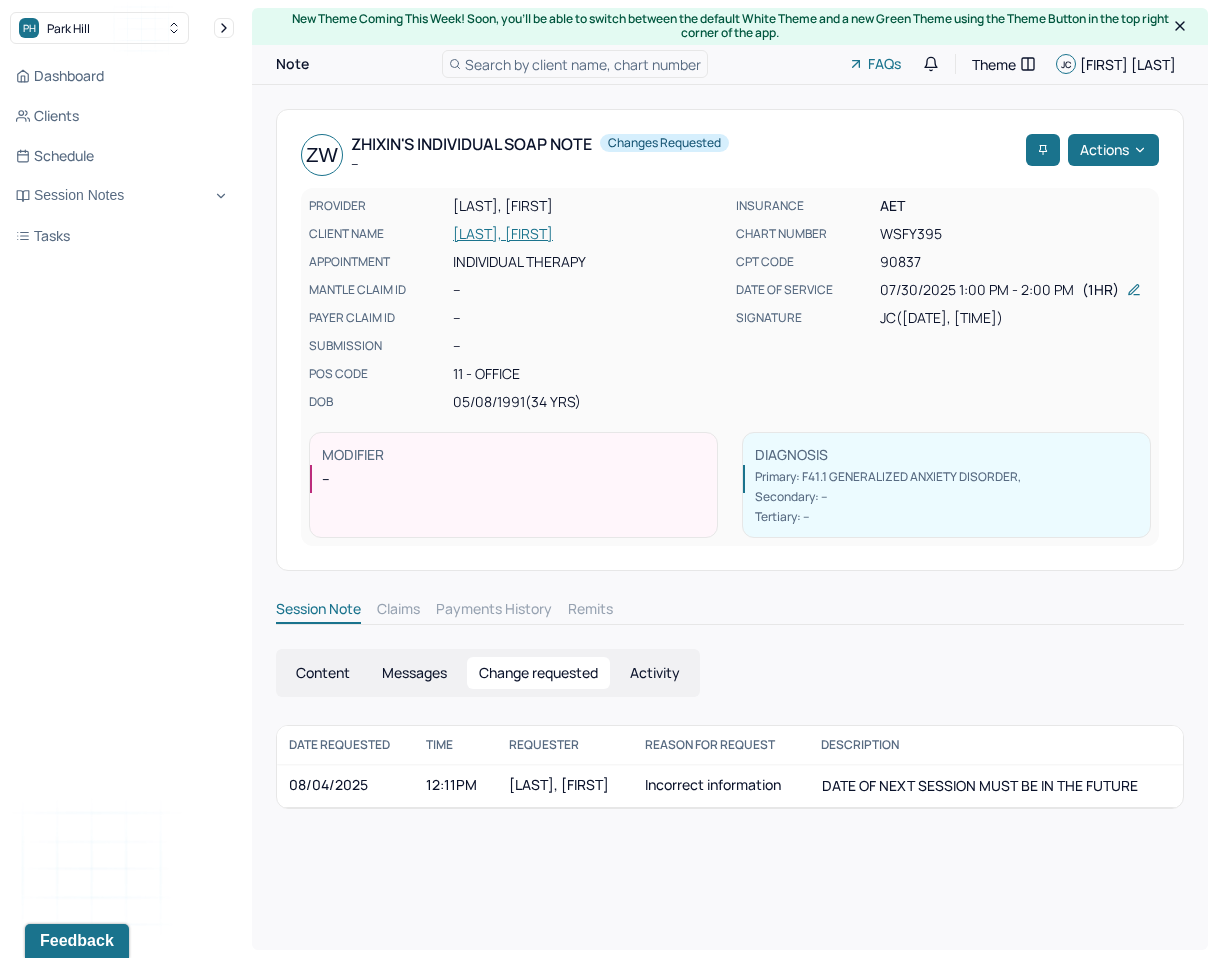 click on "Content" at bounding box center [323, 673] 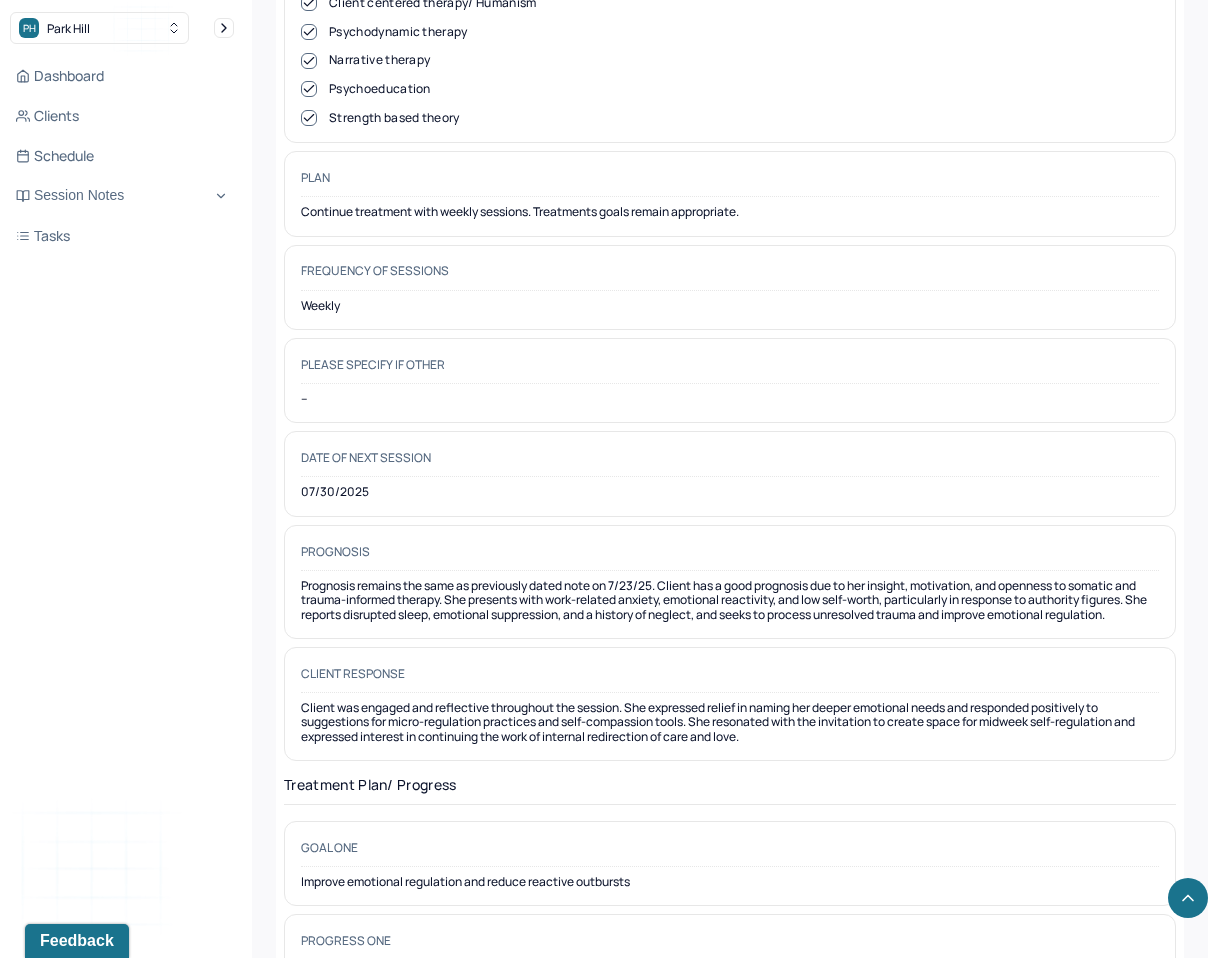 scroll, scrollTop: 2599, scrollLeft: 0, axis: vertical 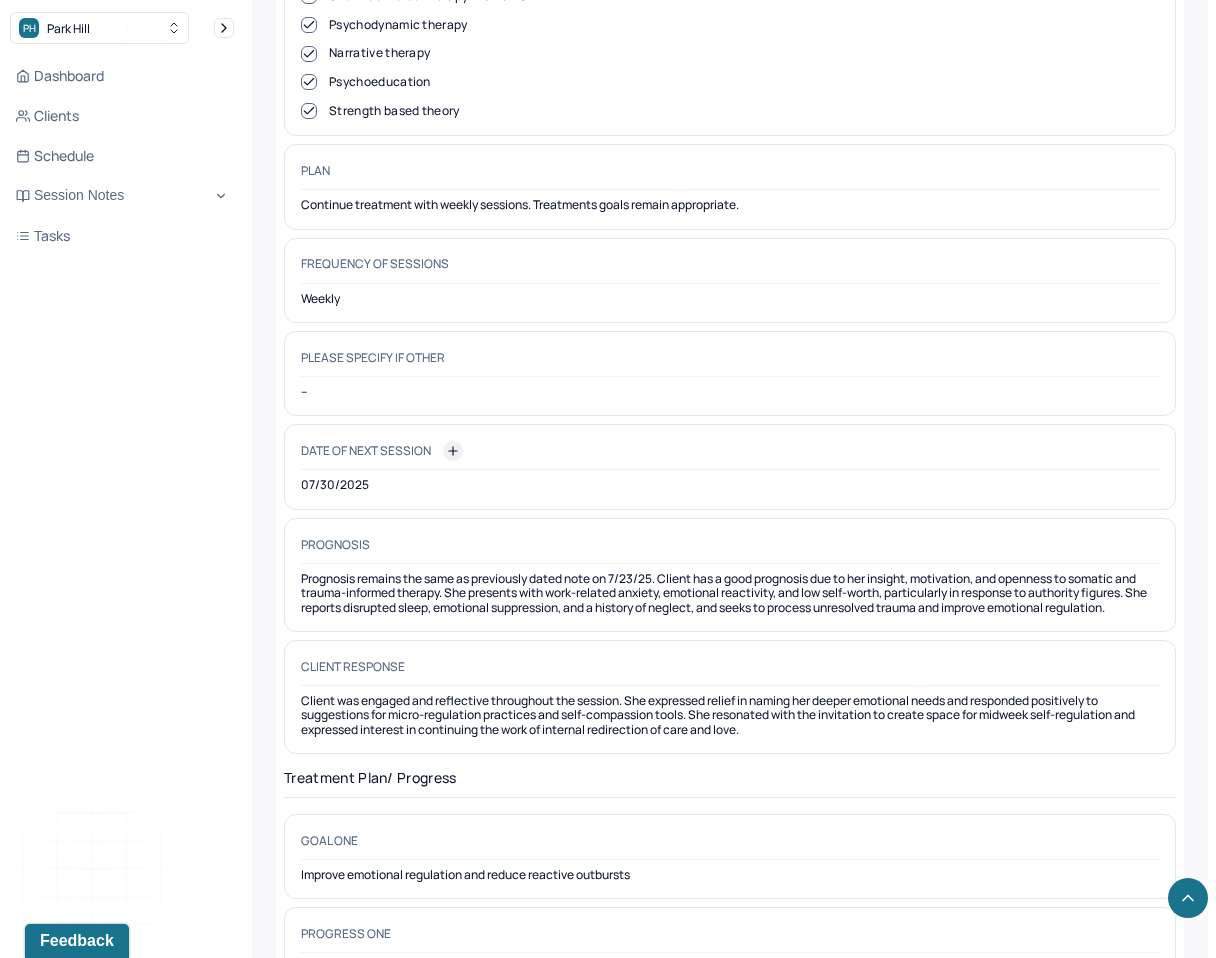 click 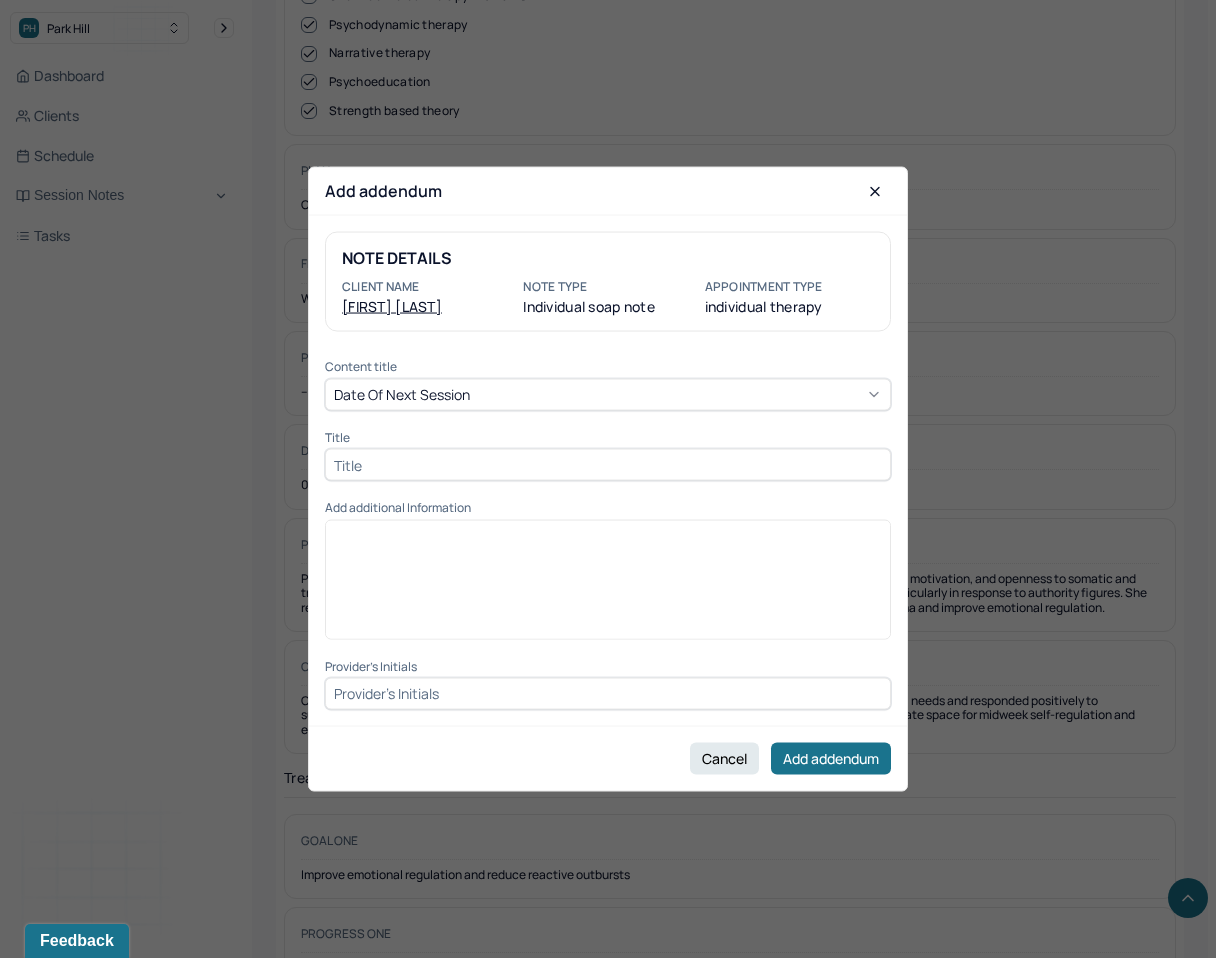 click on "Content title Date of next session Title Add additional Information Provider's Initials" at bounding box center (608, 535) 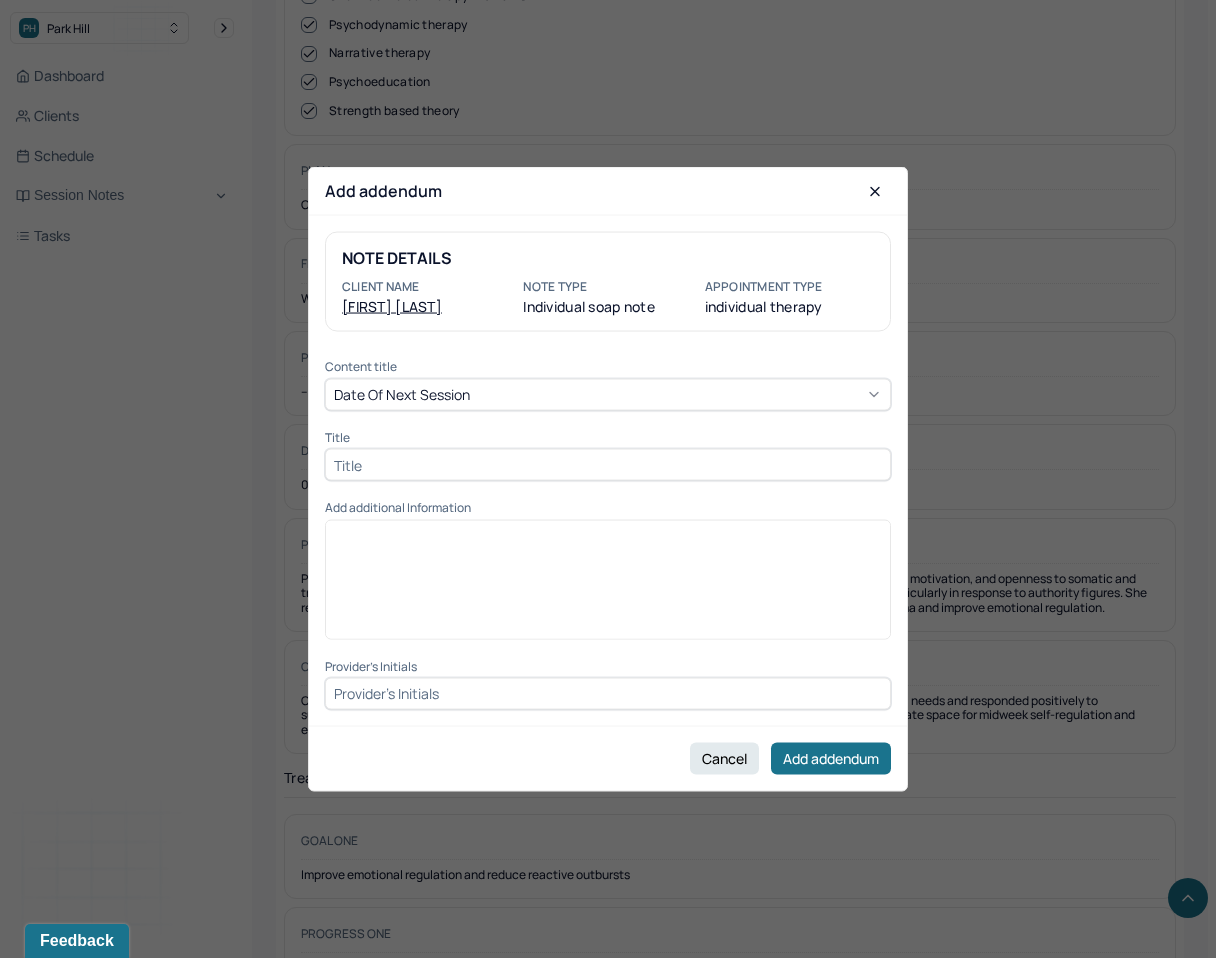 click at bounding box center (608, 465) 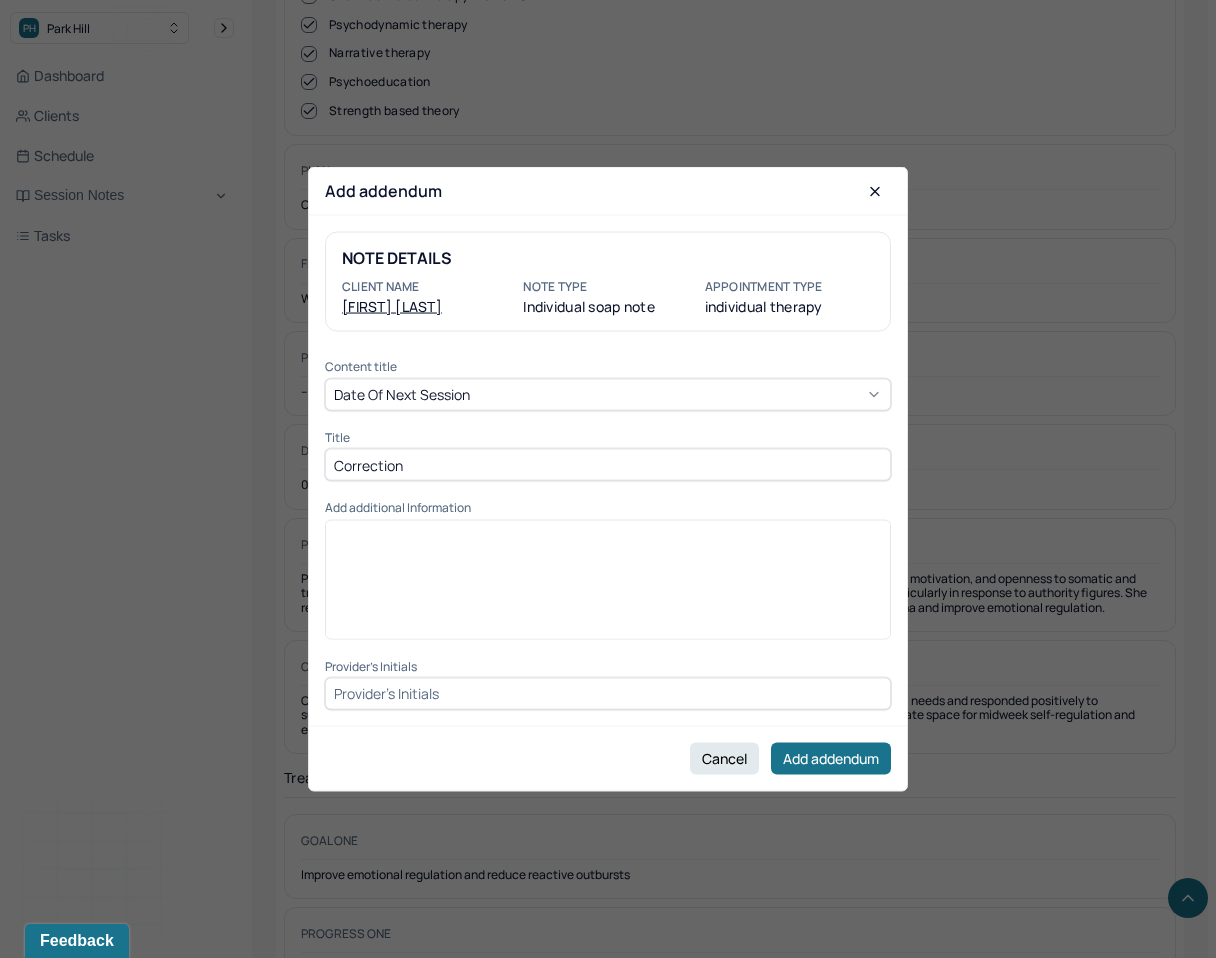 type on "Correction" 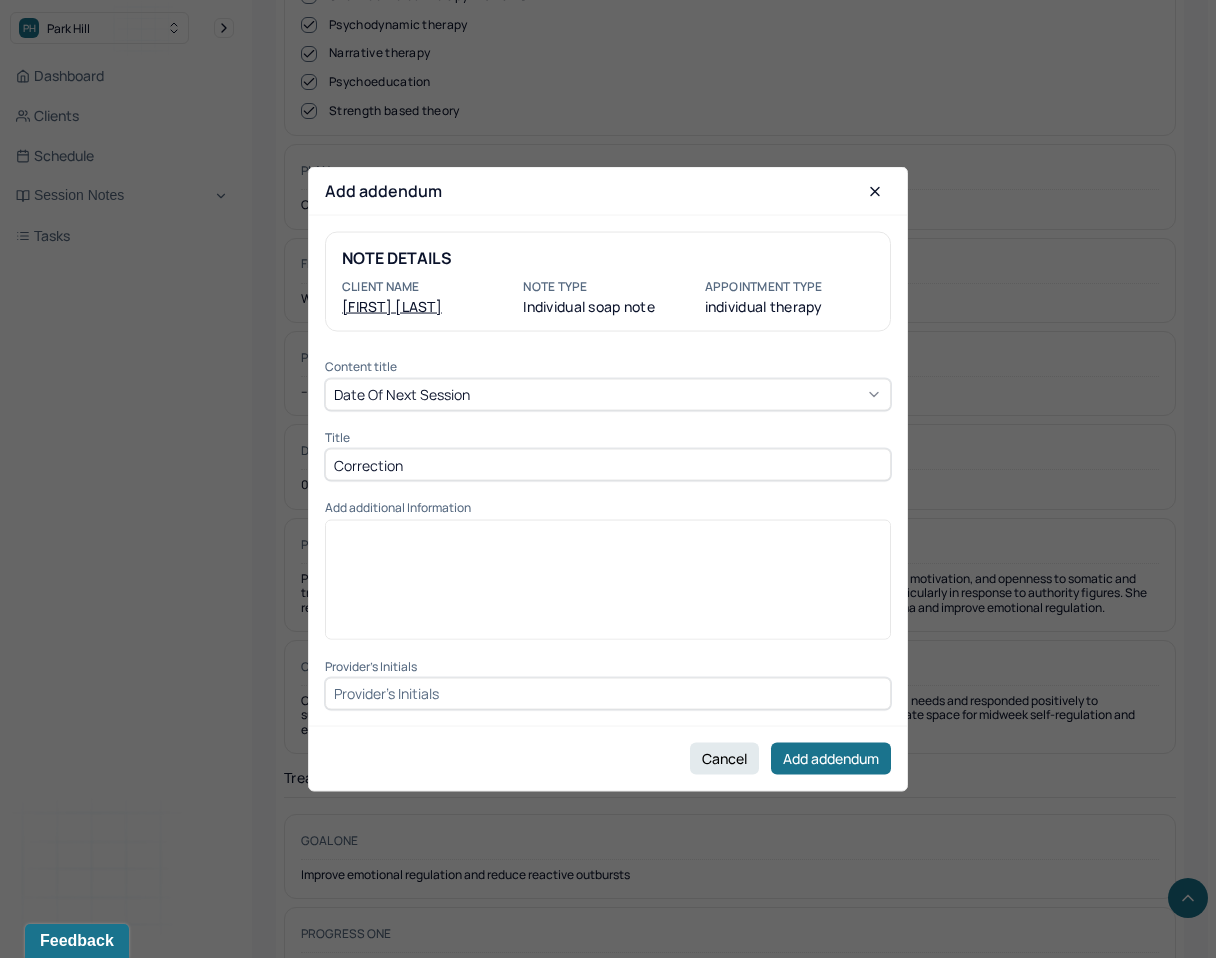 click at bounding box center [608, 586] 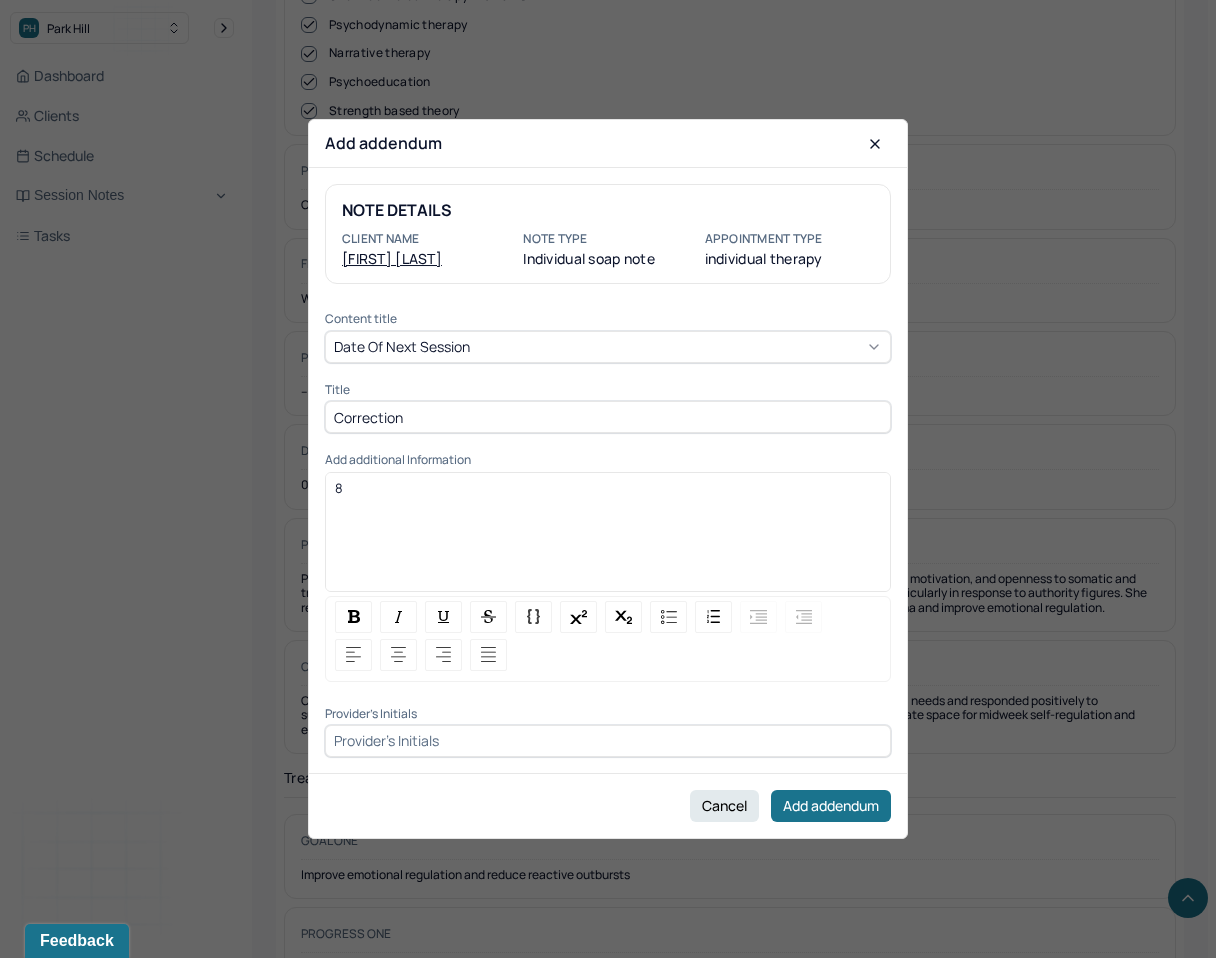 type 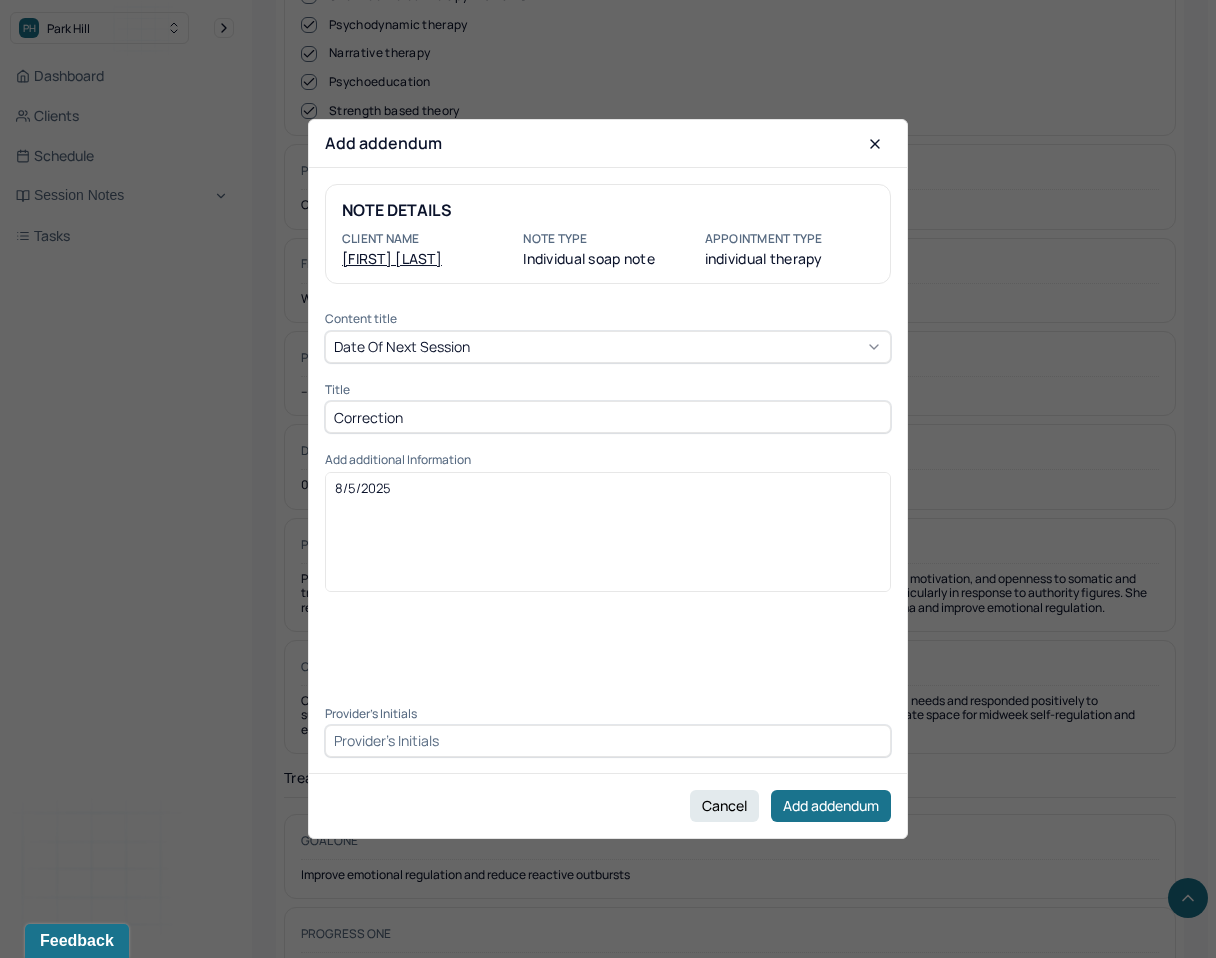 click at bounding box center (608, 741) 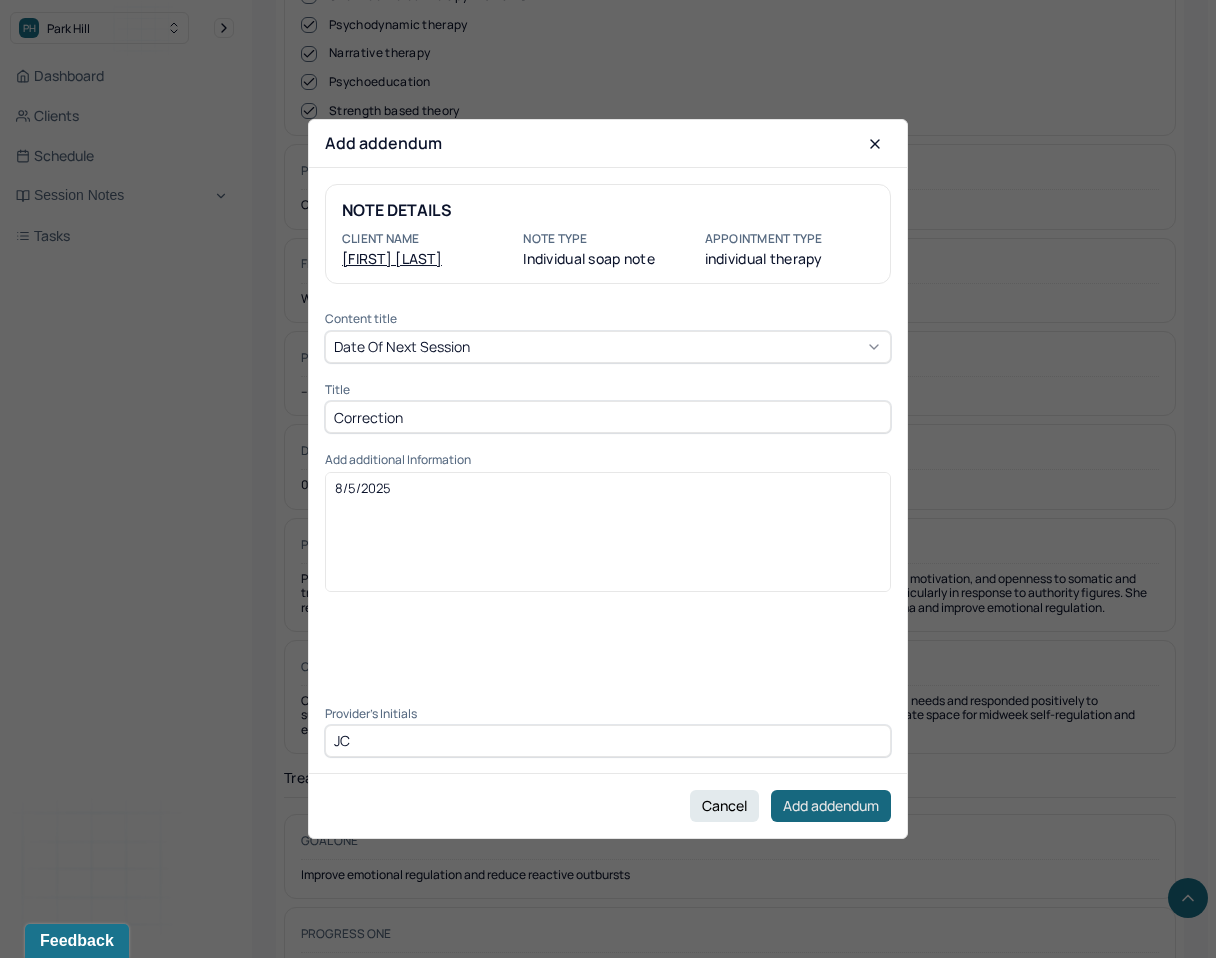 type on "JC" 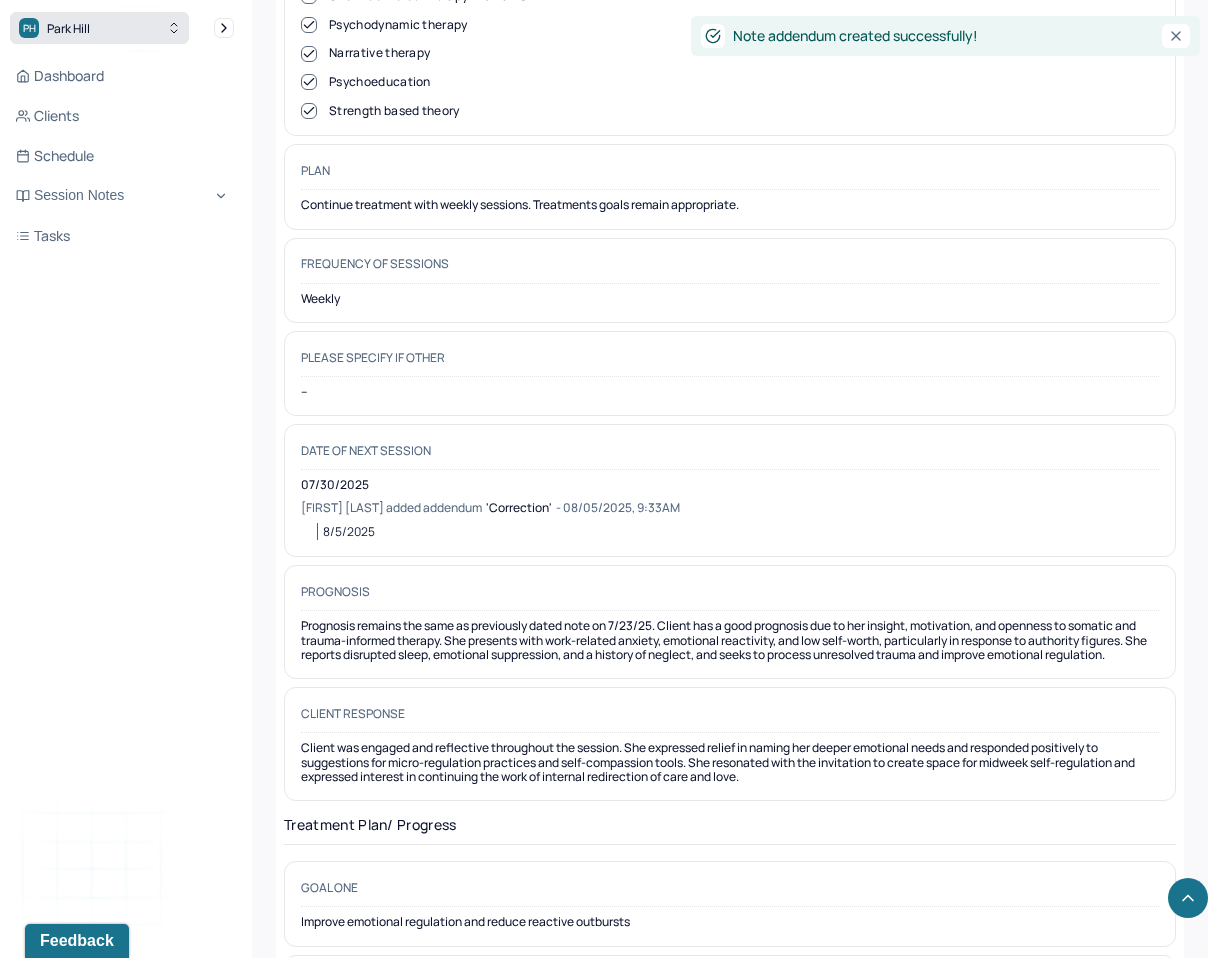 click on "PH Park Hill" at bounding box center [99, 28] 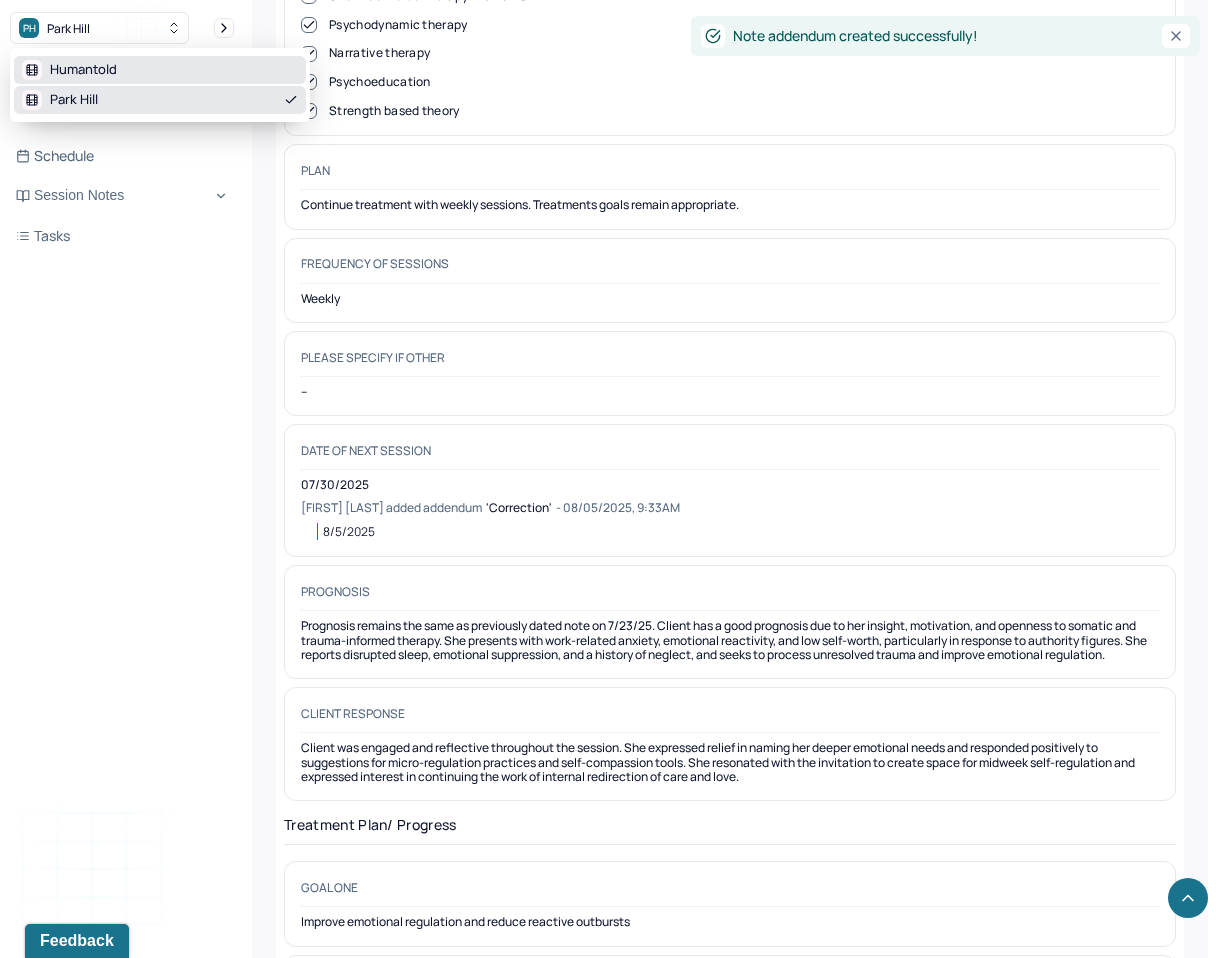click on "Humantold" at bounding box center (83, 70) 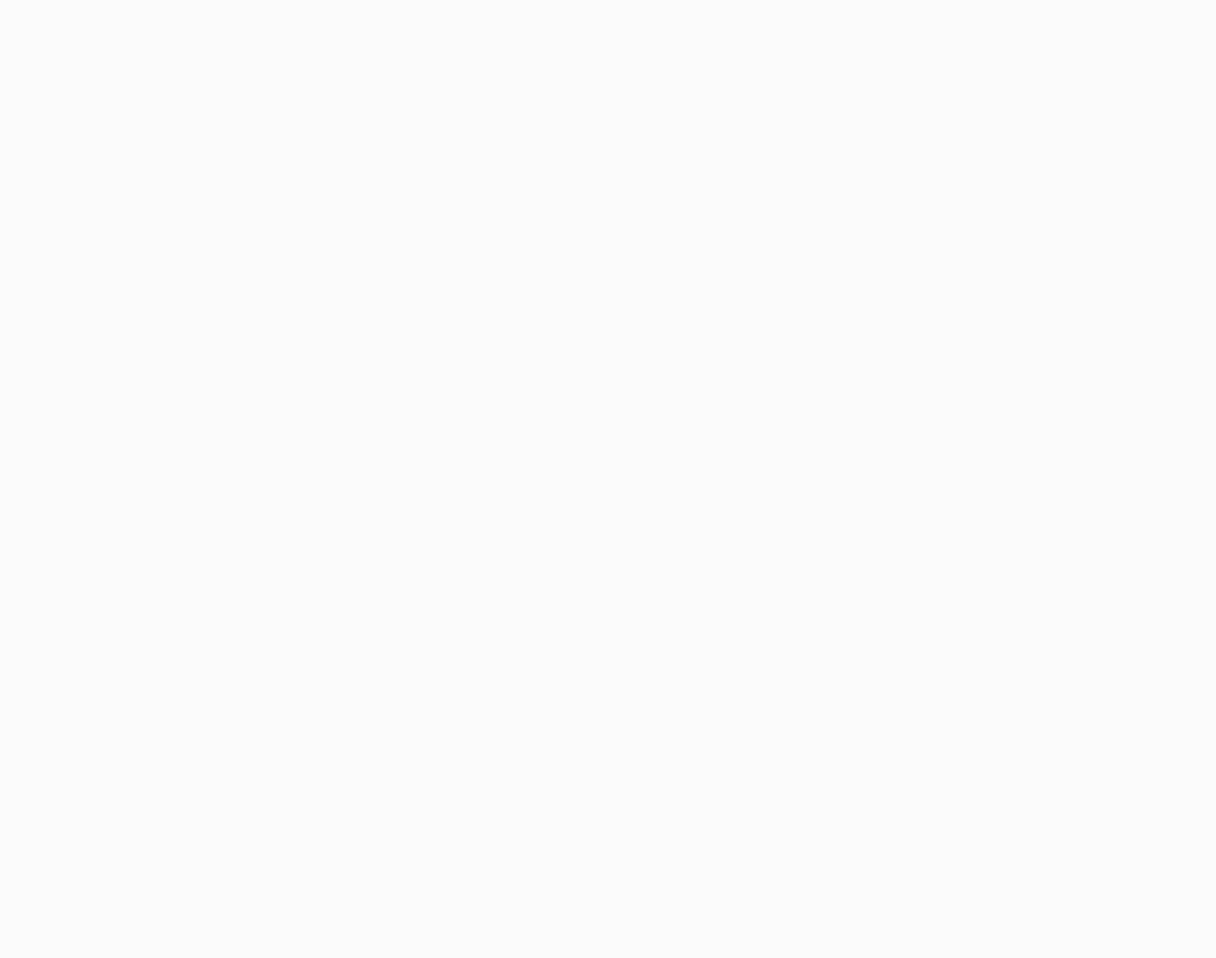 scroll, scrollTop: 0, scrollLeft: 0, axis: both 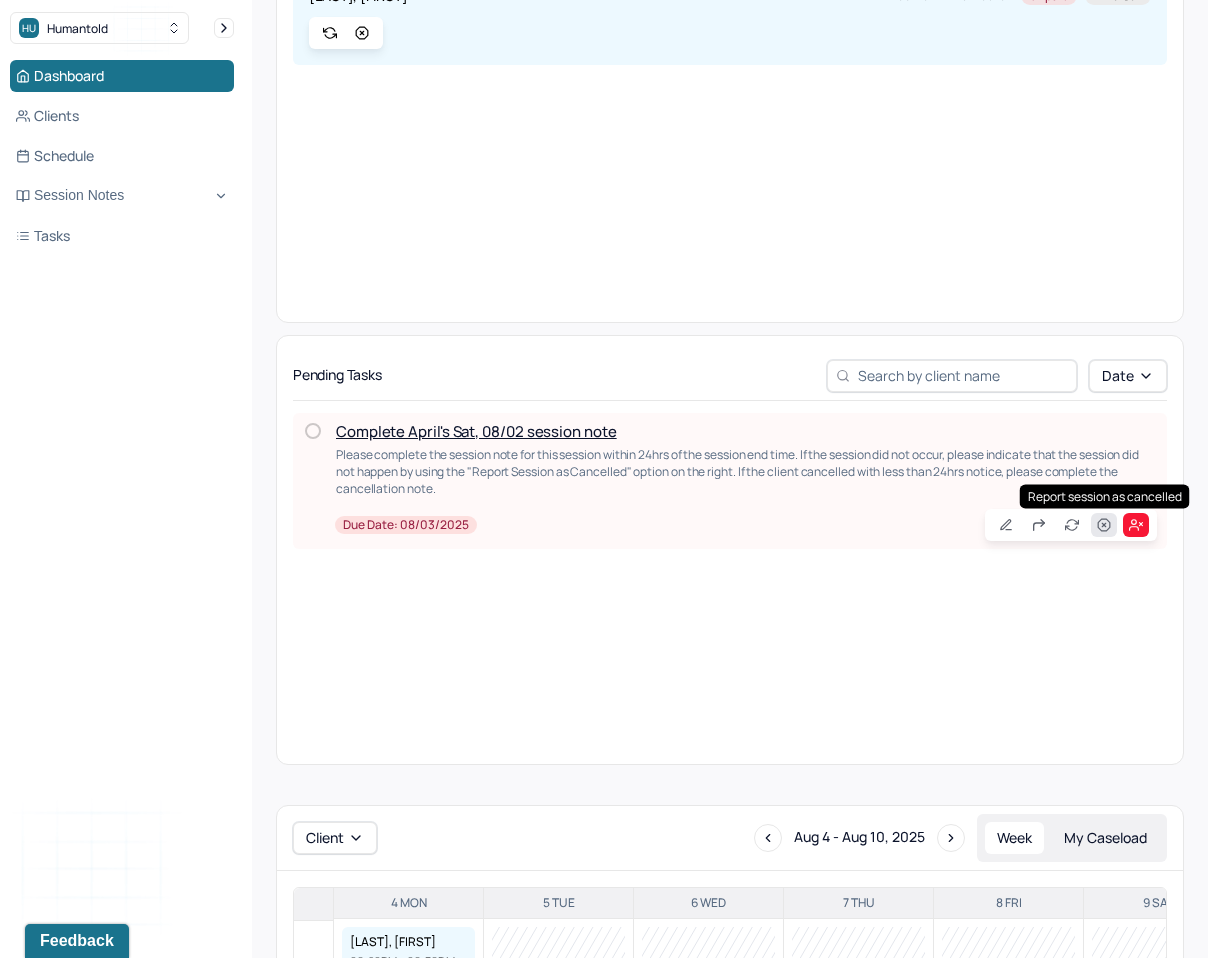 click 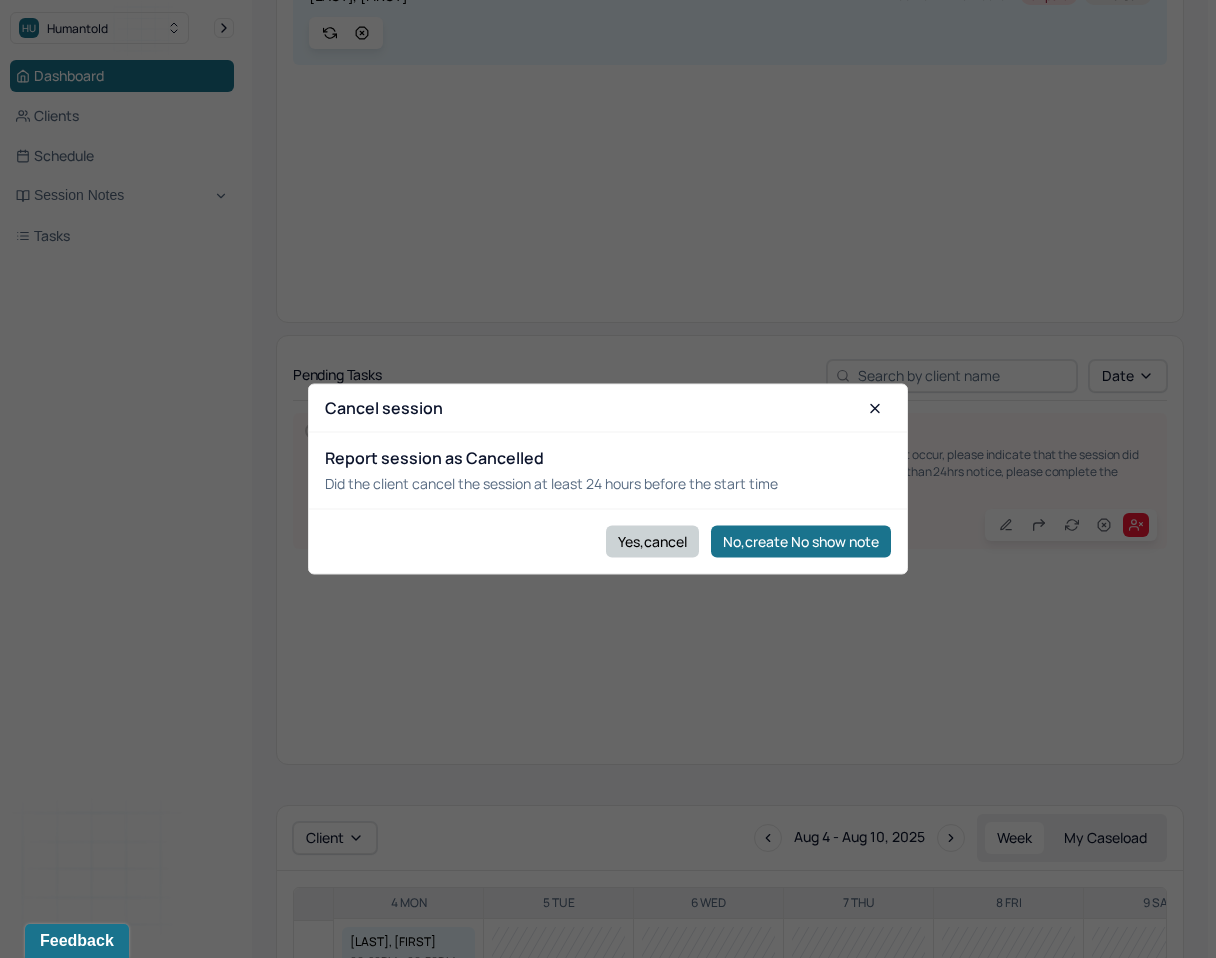 click on "Yes,cancel" at bounding box center [652, 541] 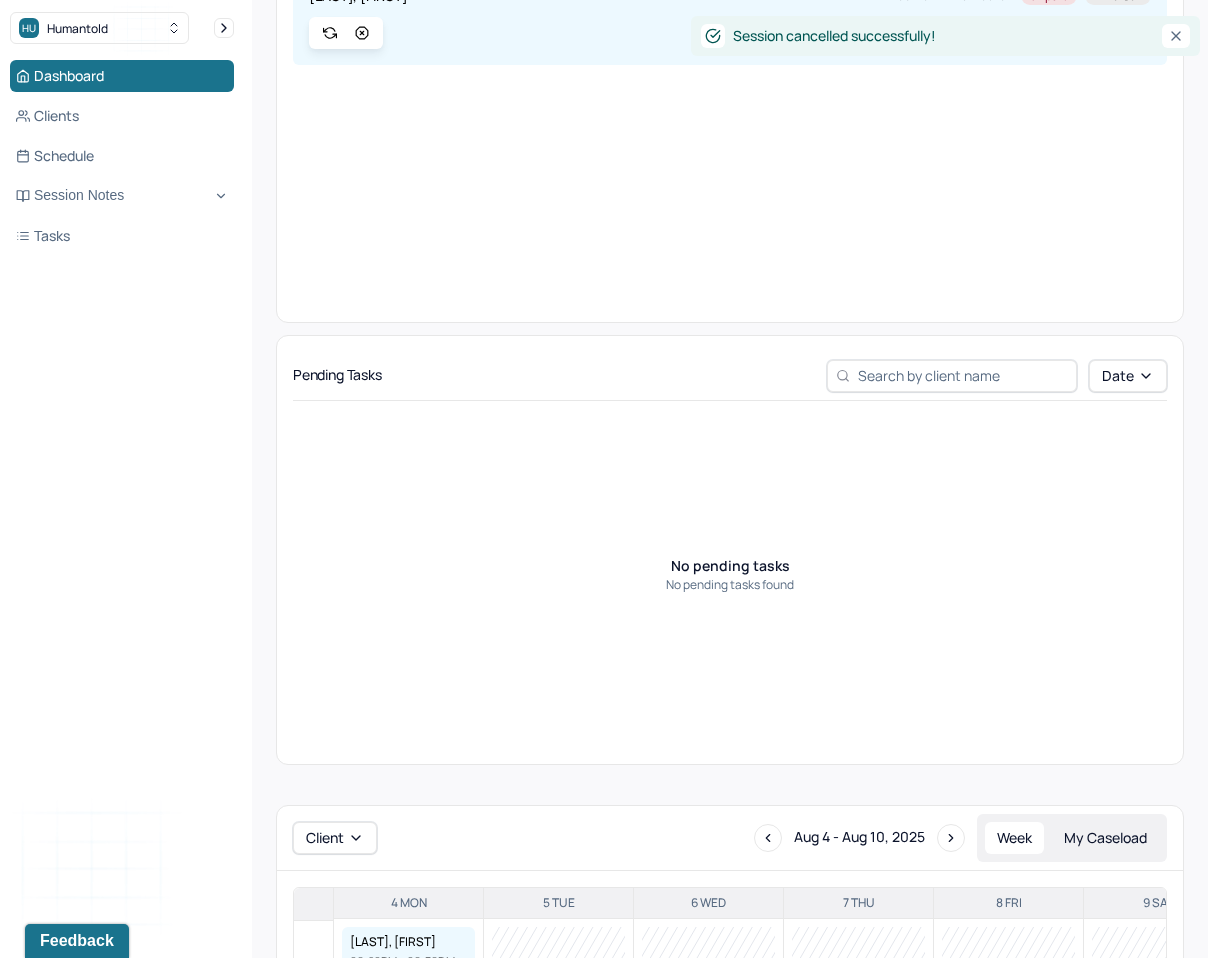 scroll, scrollTop: 479, scrollLeft: 0, axis: vertical 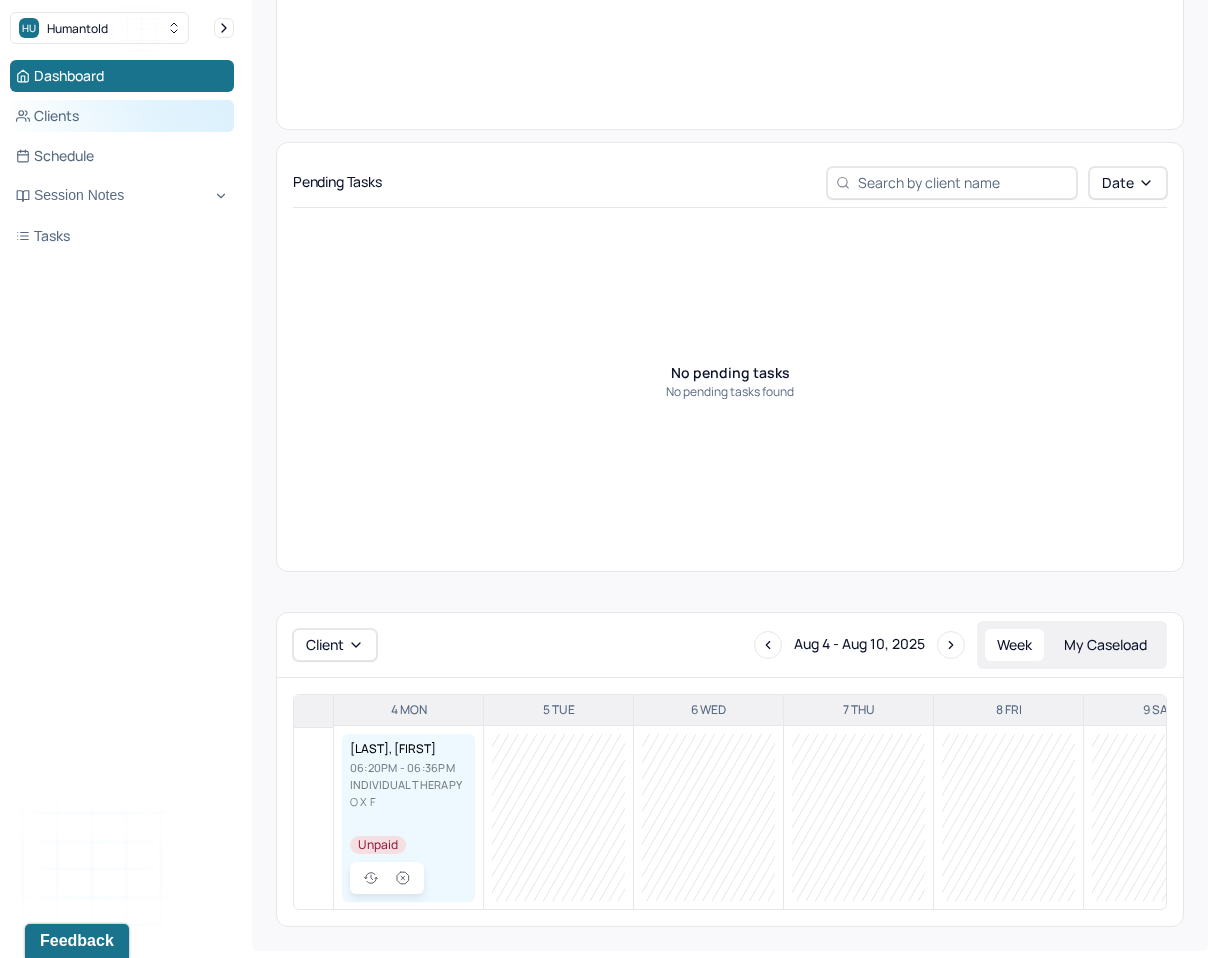click on "Clients" at bounding box center [122, 116] 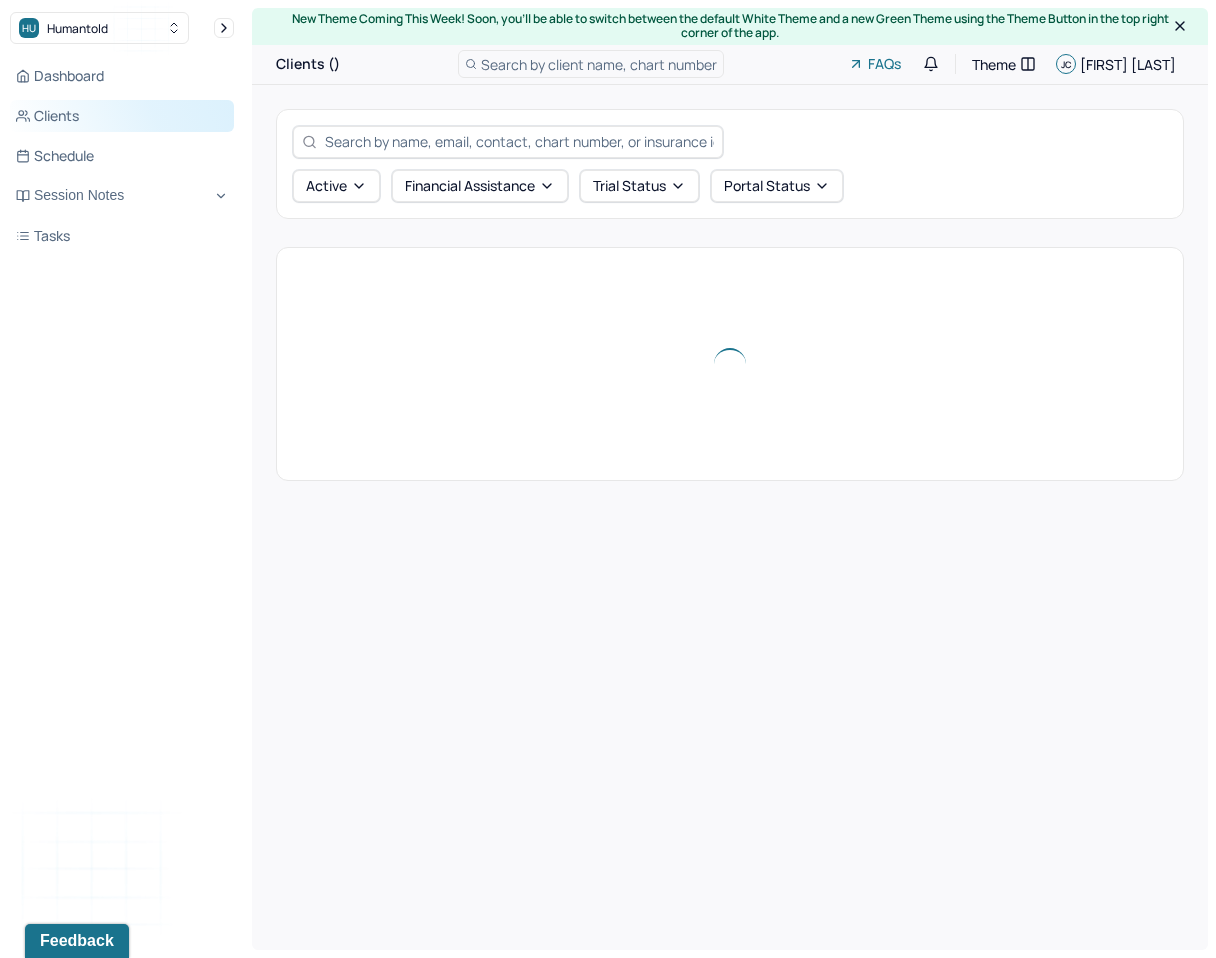 scroll, scrollTop: 0, scrollLeft: 0, axis: both 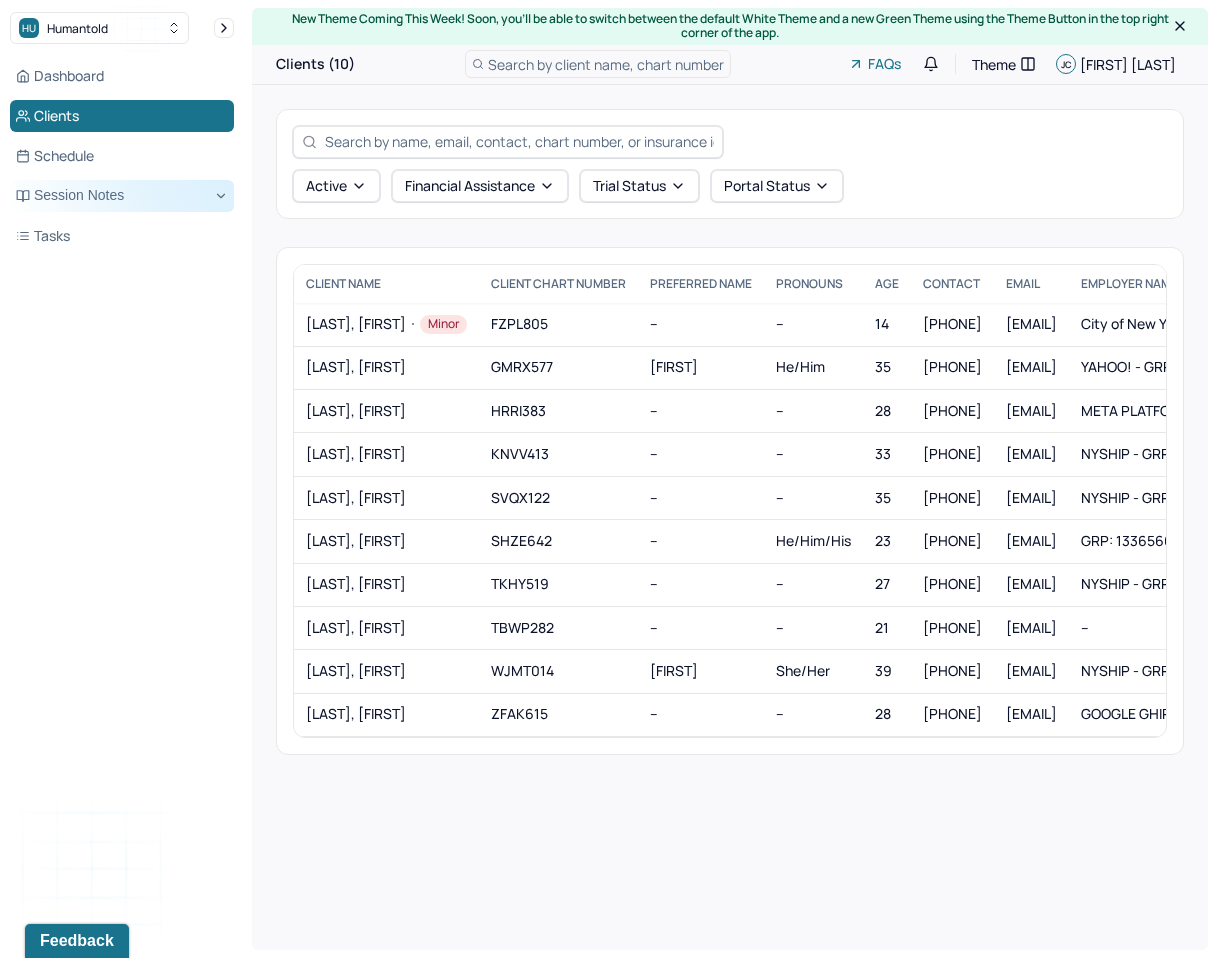 click on "Session Notes" at bounding box center (122, 196) 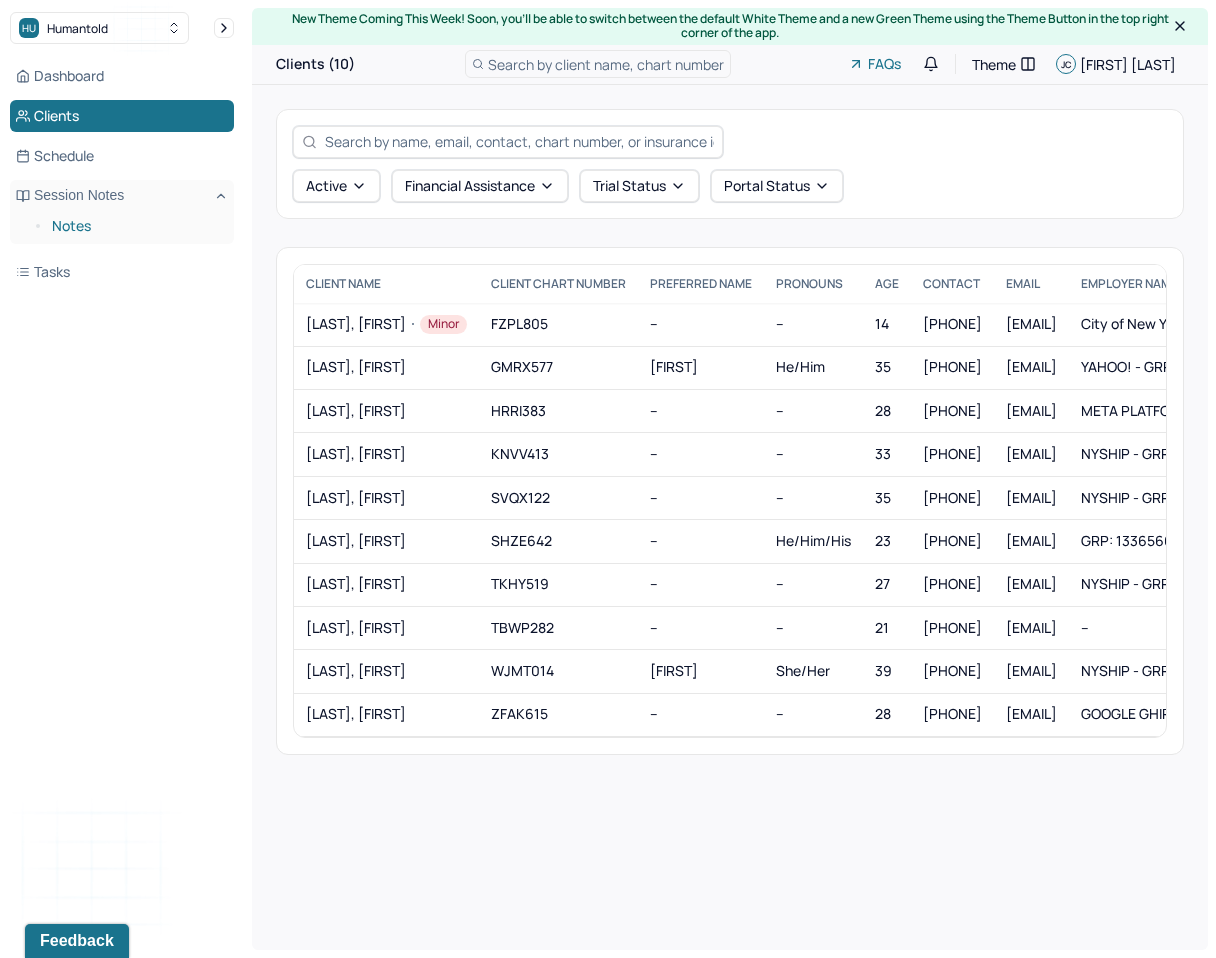 click on "Notes" at bounding box center [135, 226] 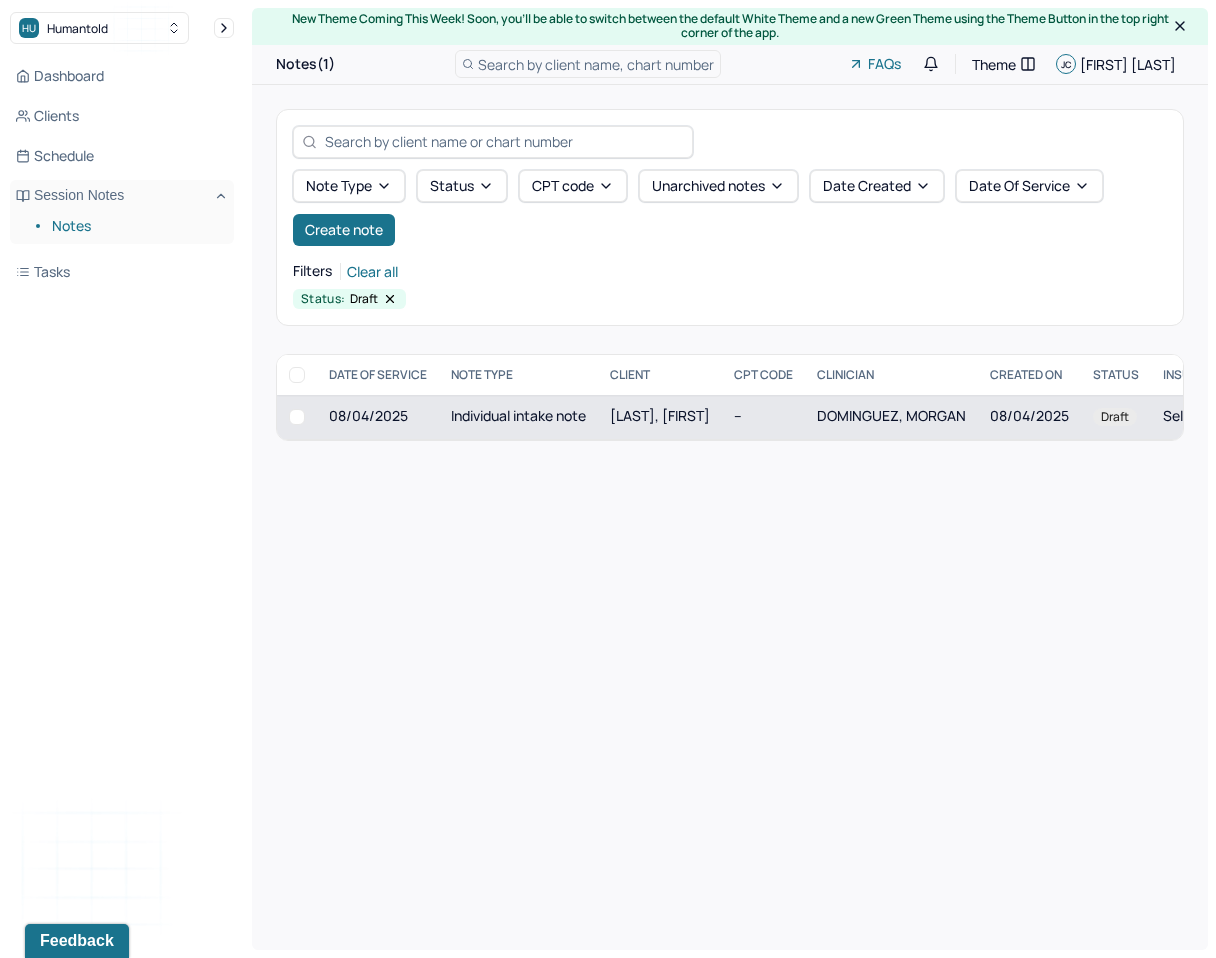 click on "SHENG, JEFFERSON" at bounding box center [660, 417] 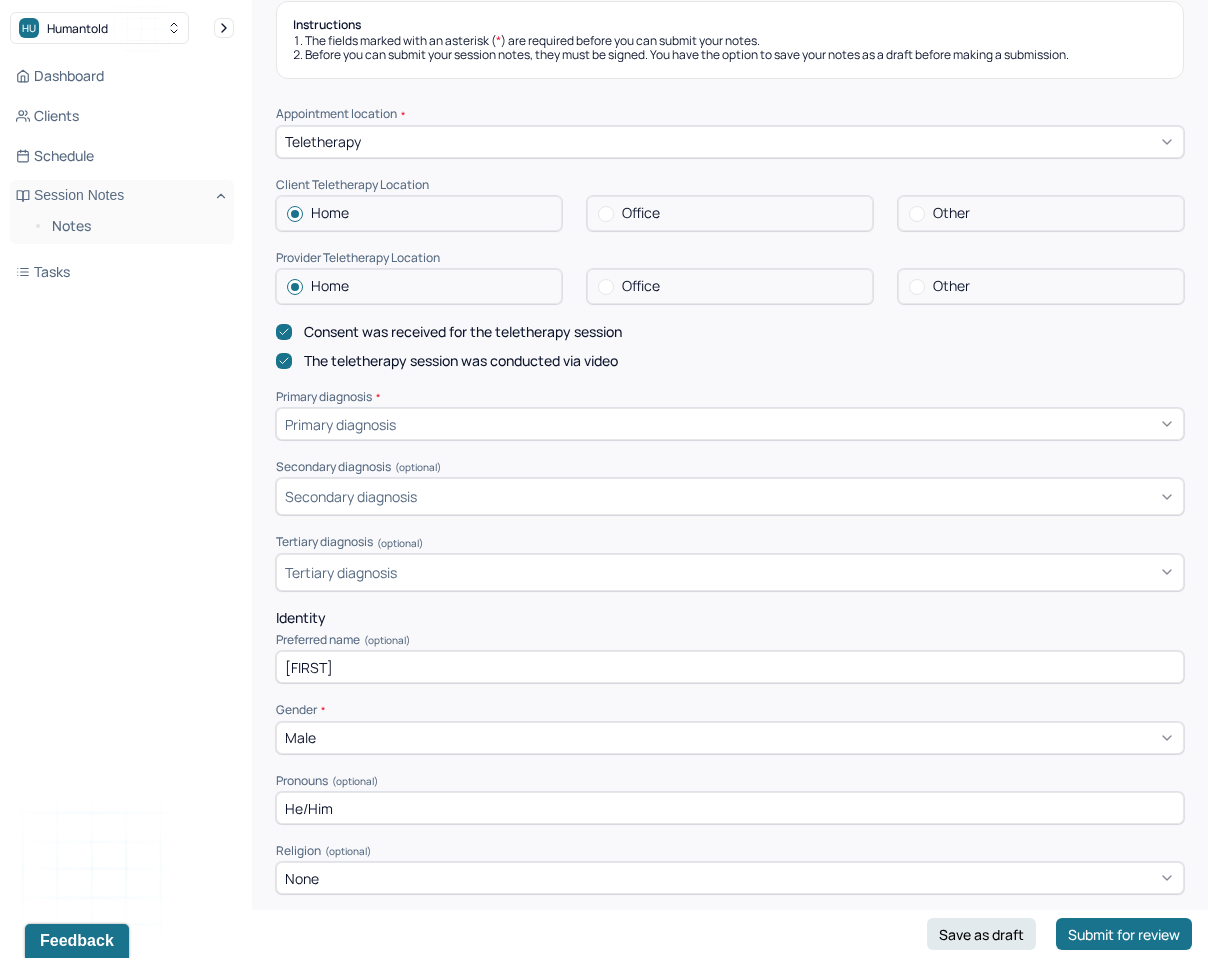 scroll, scrollTop: 578, scrollLeft: 0, axis: vertical 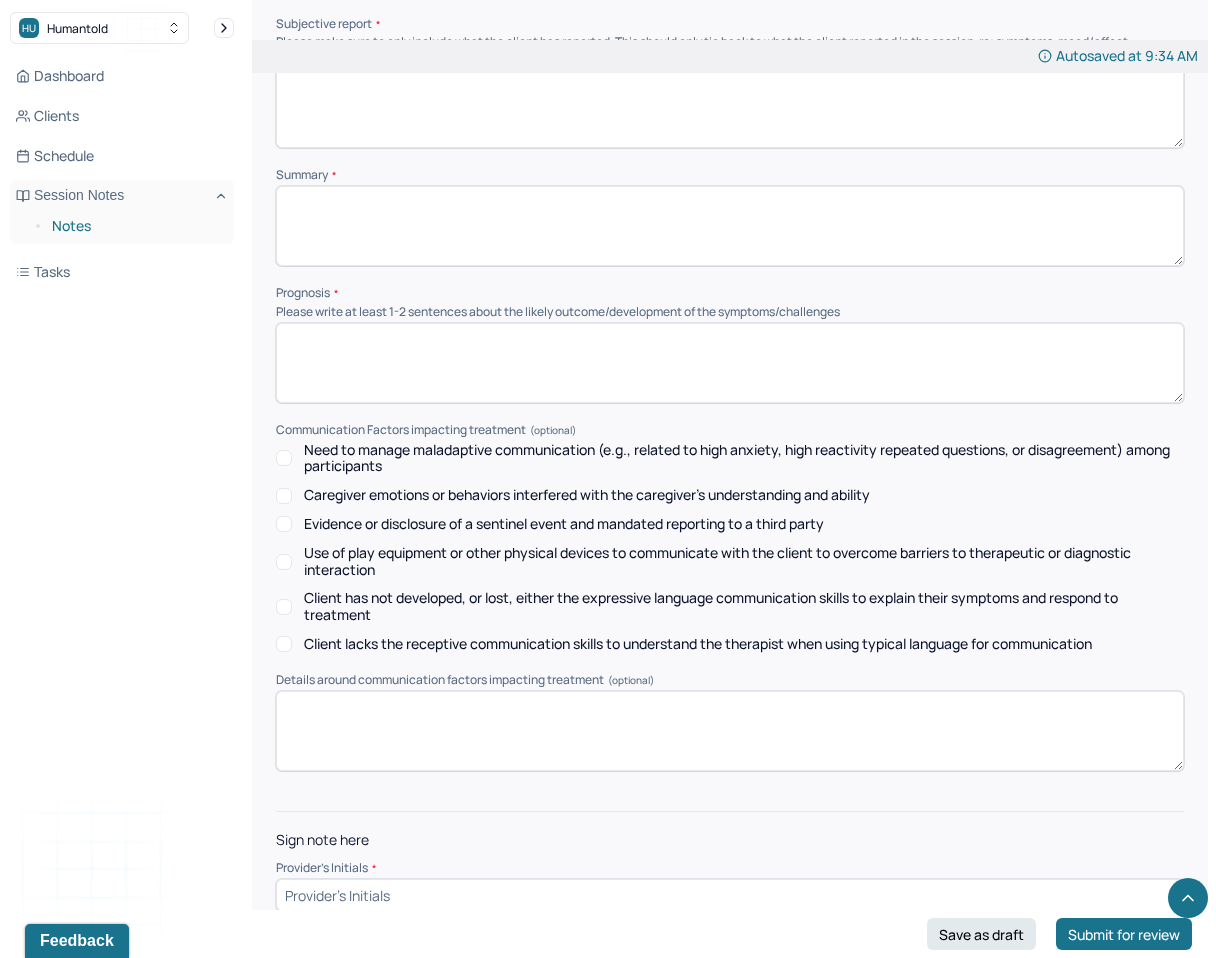 click on "Notes" at bounding box center [135, 226] 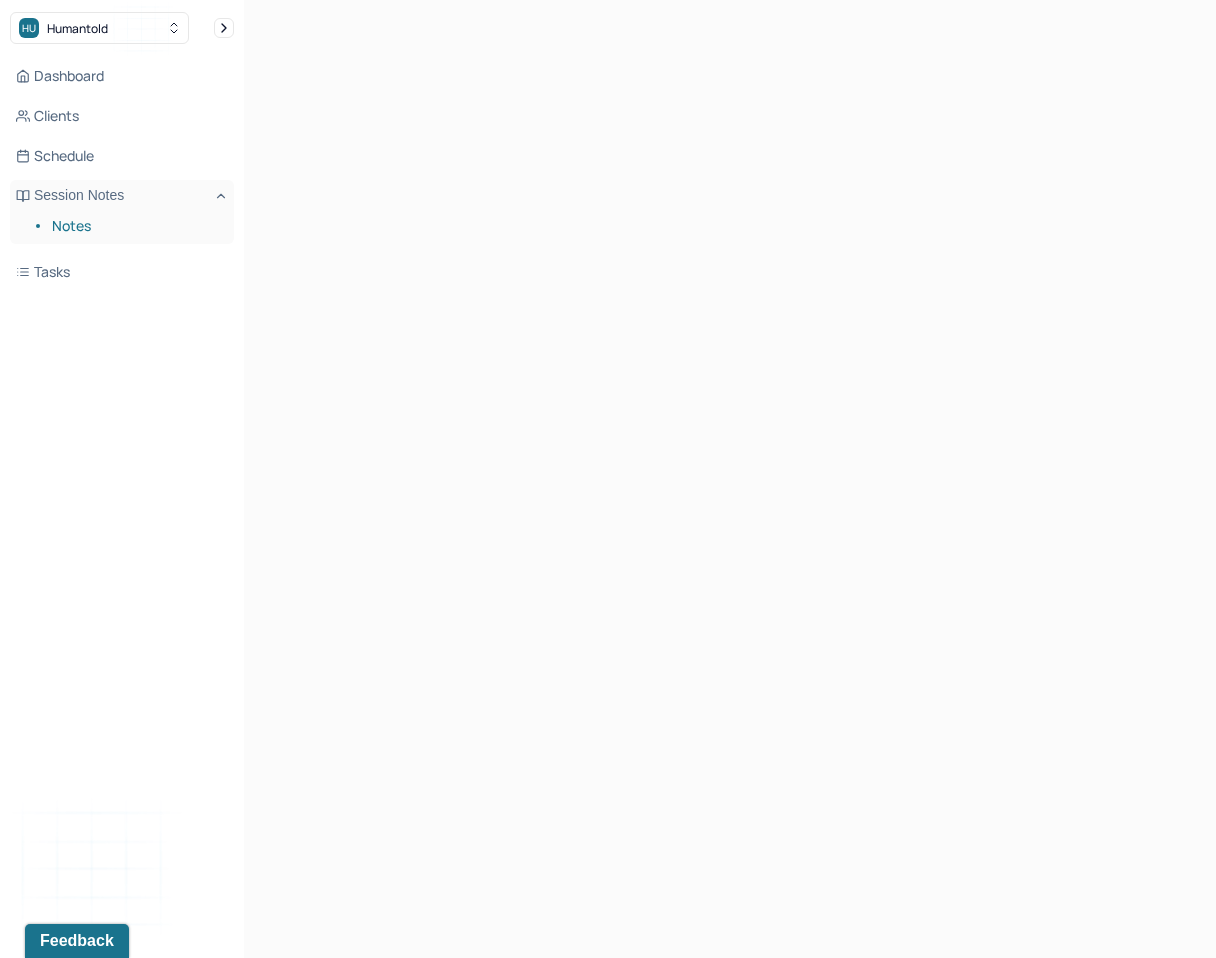 scroll, scrollTop: 0, scrollLeft: 0, axis: both 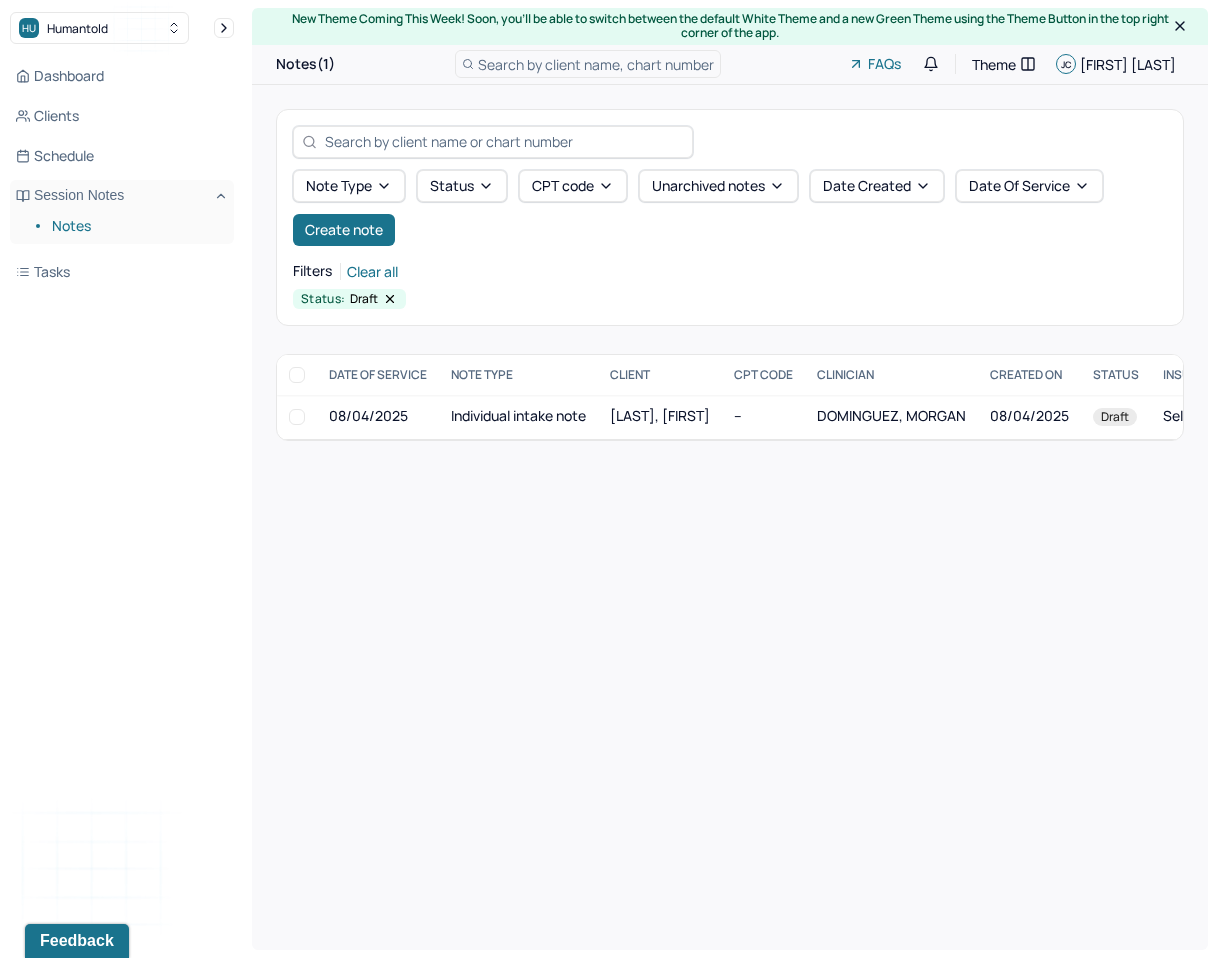 click on "Dashboard Clients Schedule Session Notes Notes Tasks" at bounding box center [122, 174] 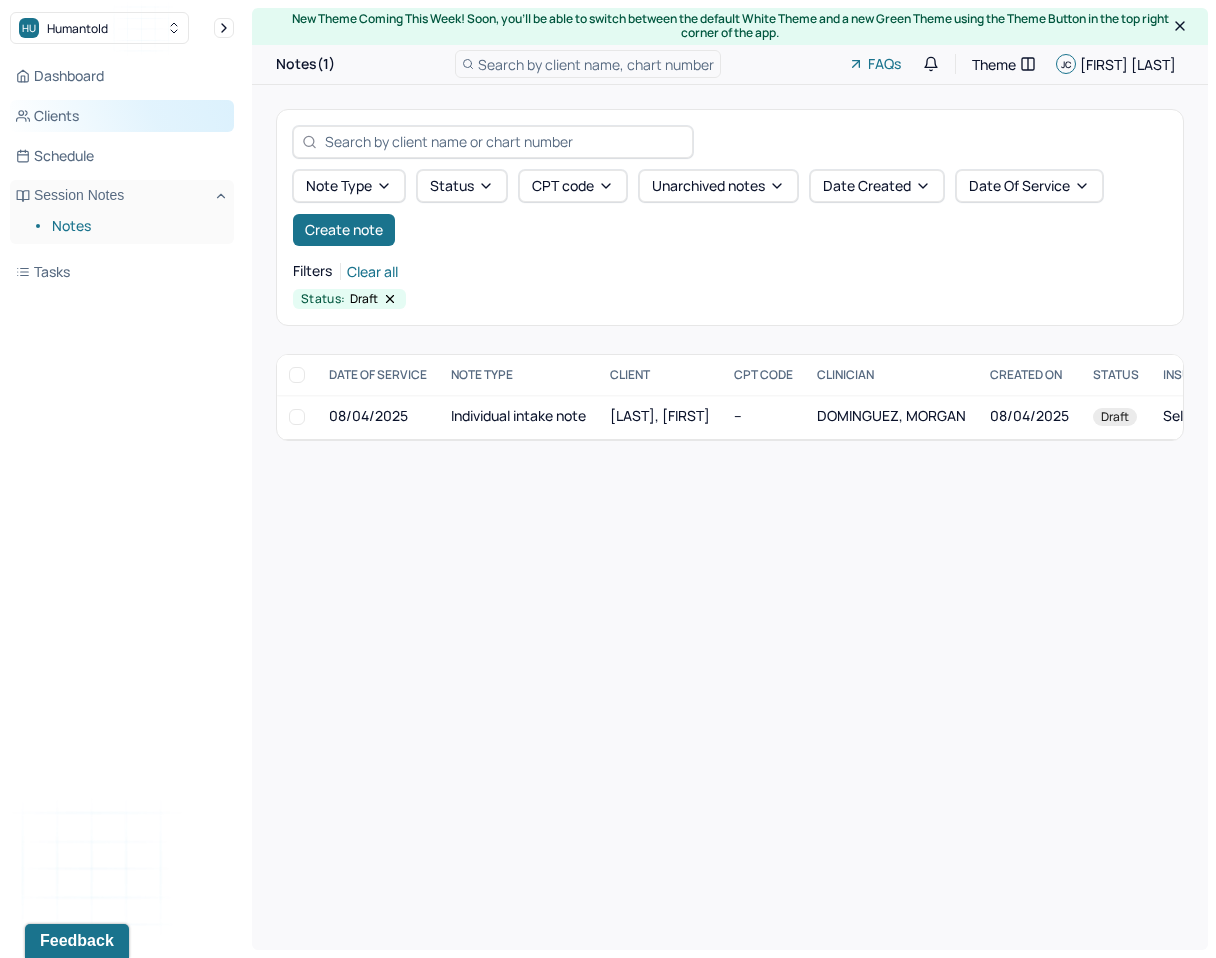 click on "Clients" at bounding box center (122, 116) 